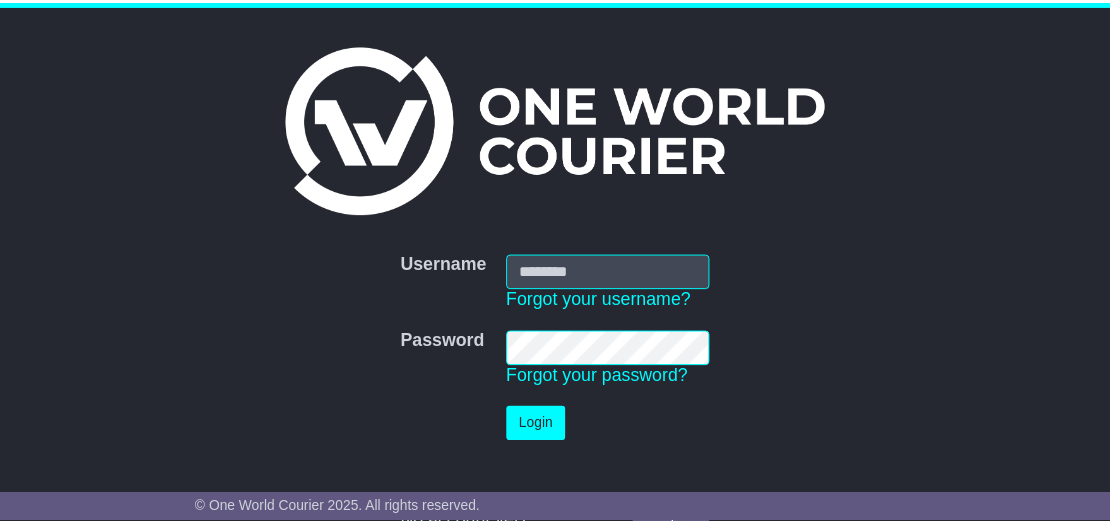 scroll, scrollTop: 0, scrollLeft: 0, axis: both 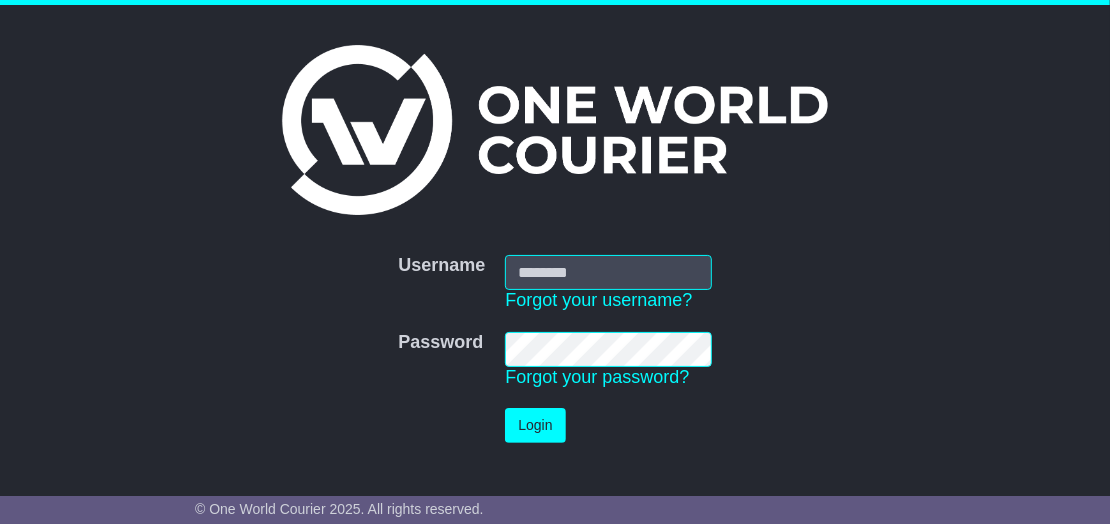 type on "**********" 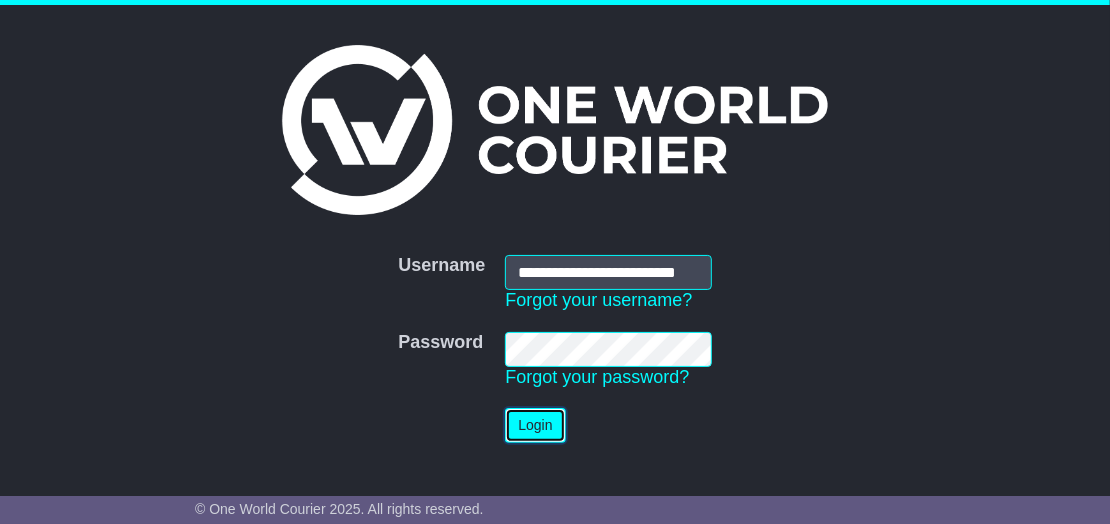 click on "Login" at bounding box center (535, 425) 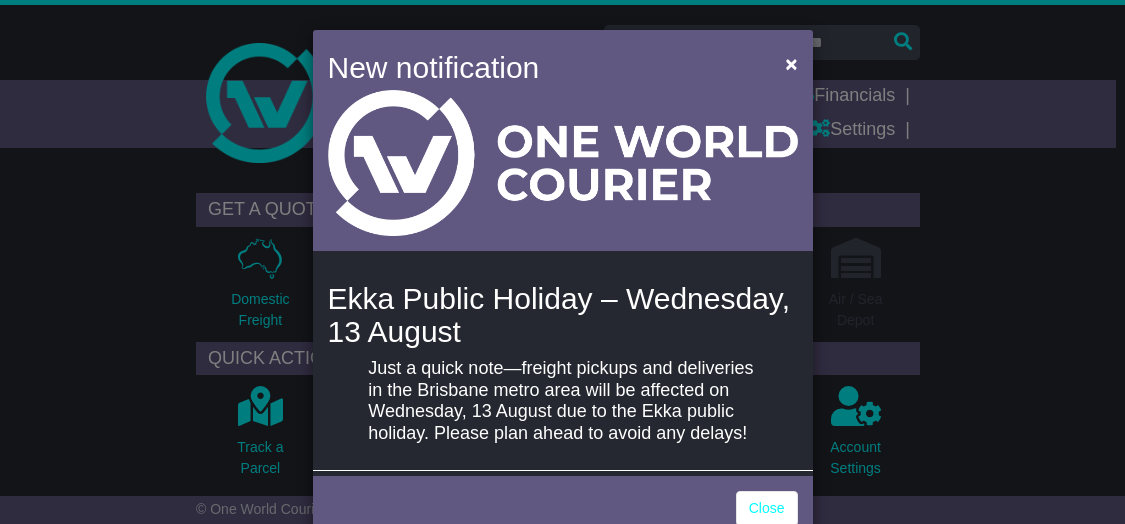 scroll, scrollTop: 0, scrollLeft: 0, axis: both 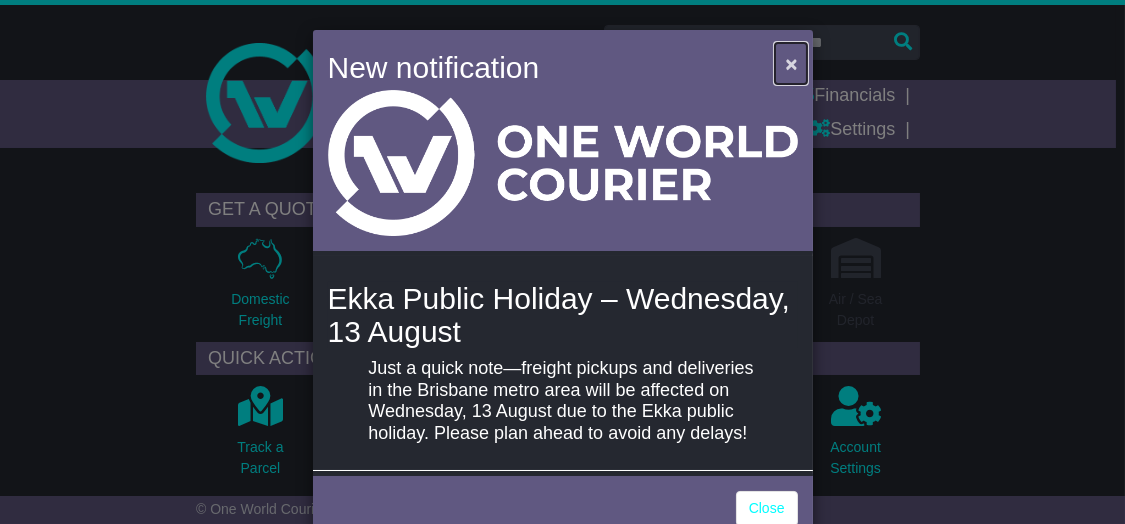 click on "×" at bounding box center (791, 63) 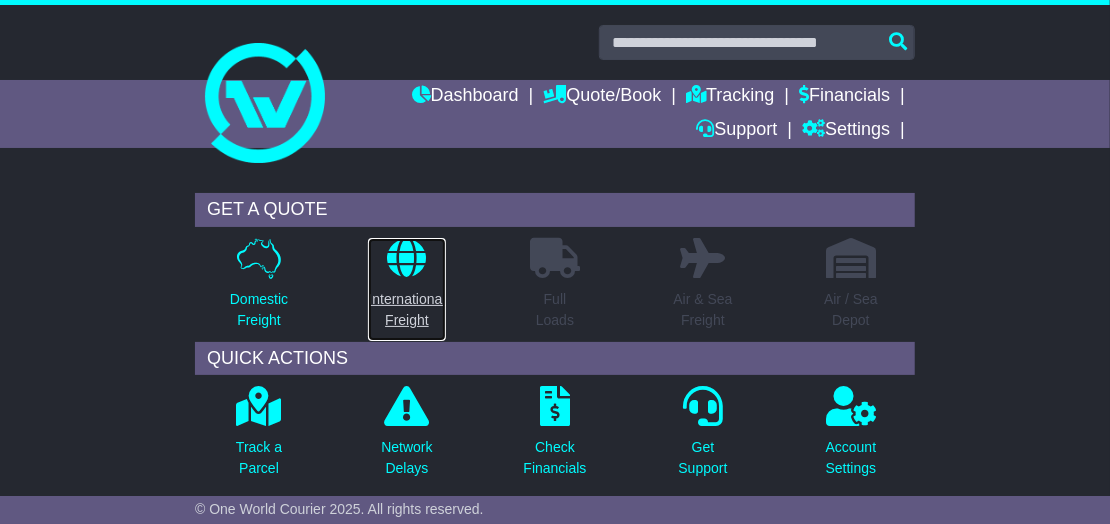 click at bounding box center [407, 258] 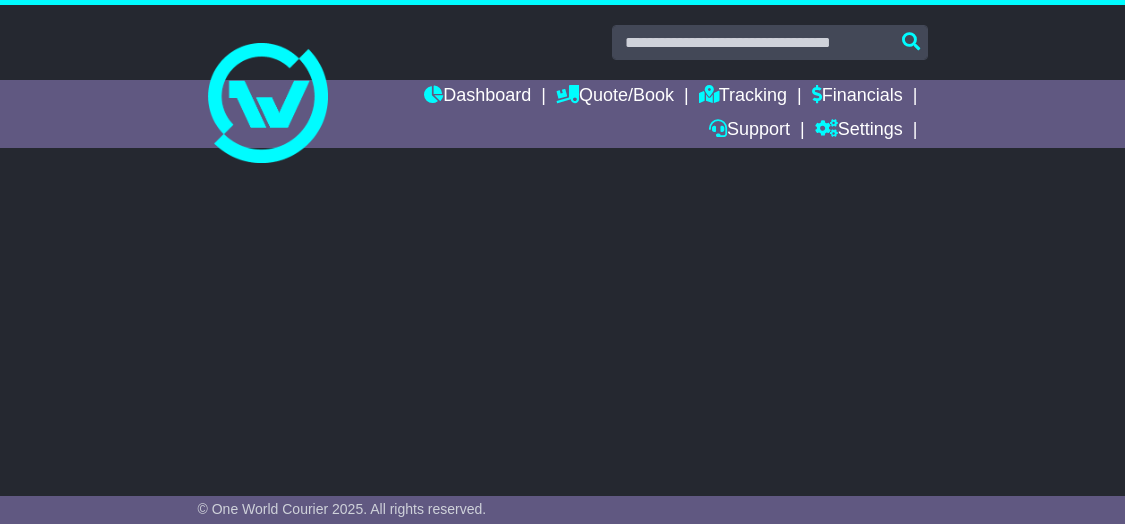 scroll, scrollTop: 0, scrollLeft: 0, axis: both 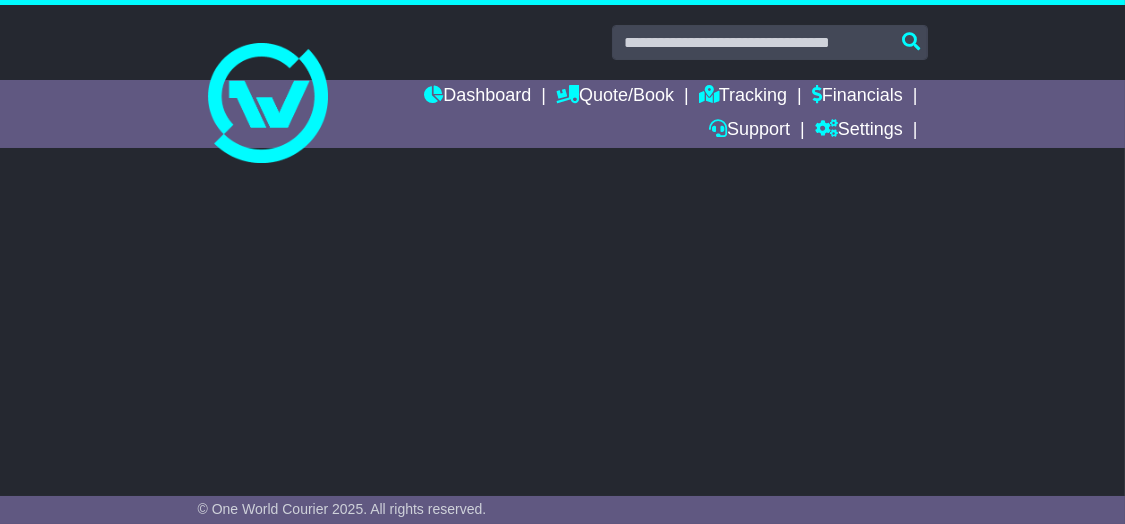 select on "**" 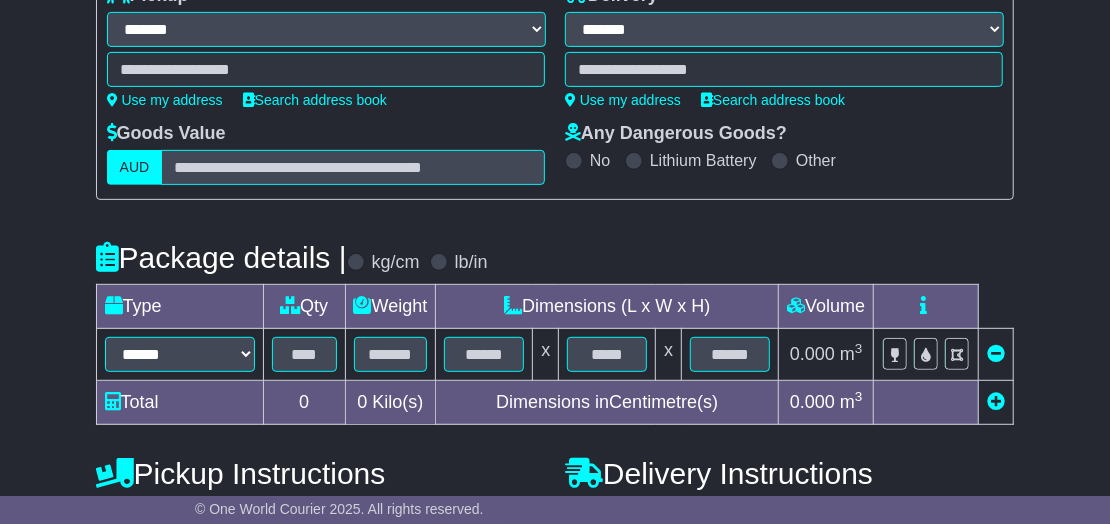 scroll, scrollTop: 332, scrollLeft: 0, axis: vertical 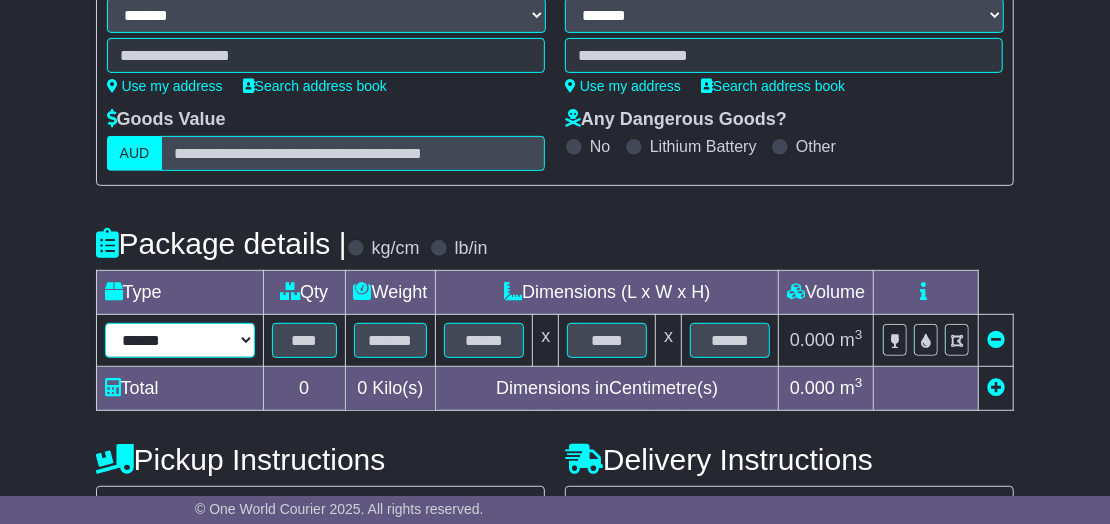 click on "****** ****** *** ******** ***** **** **** ****** *** *******" at bounding box center [180, 340] 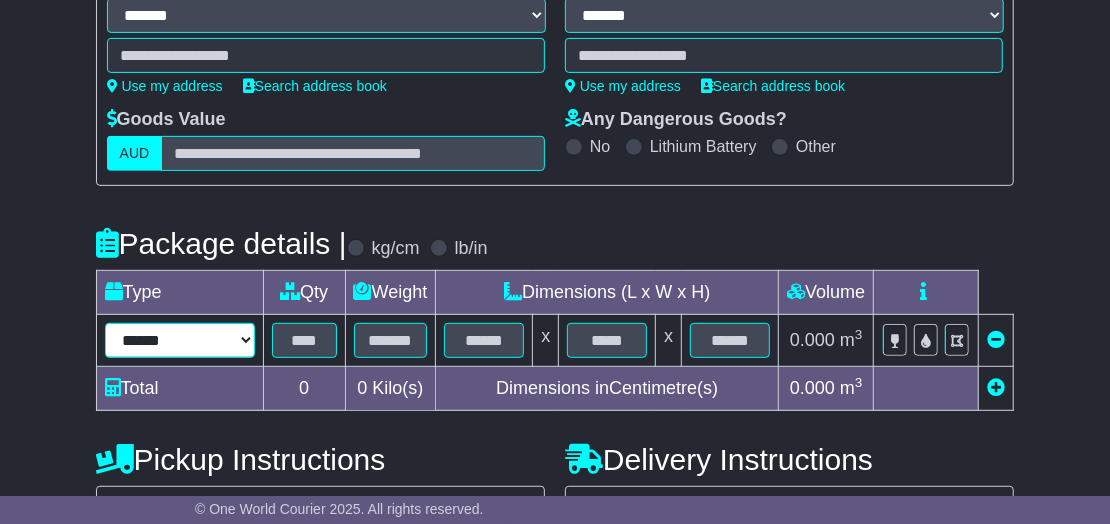 select on "*****" 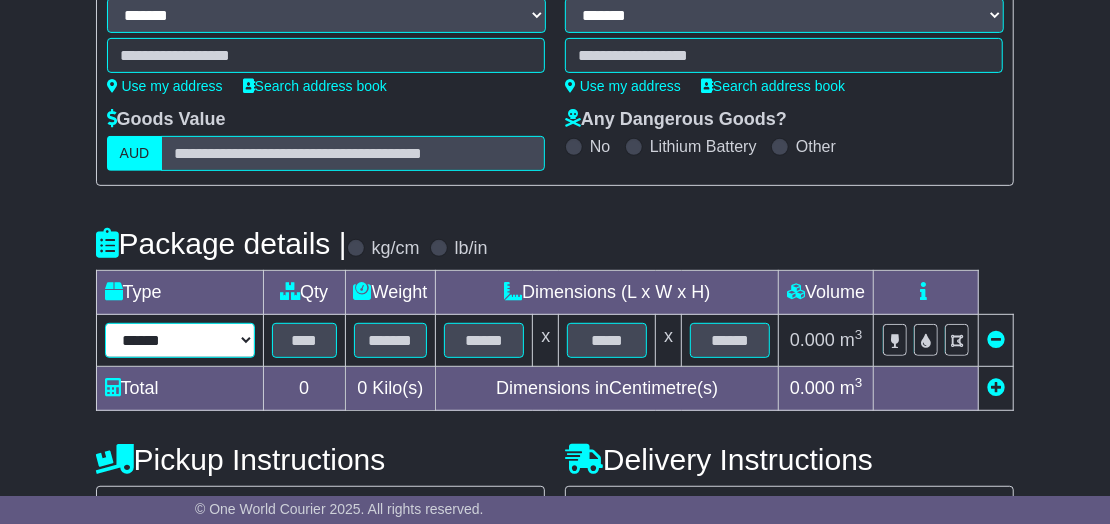 click on "****** ****** *** ******** ***** **** **** ****** *** *******" at bounding box center [180, 340] 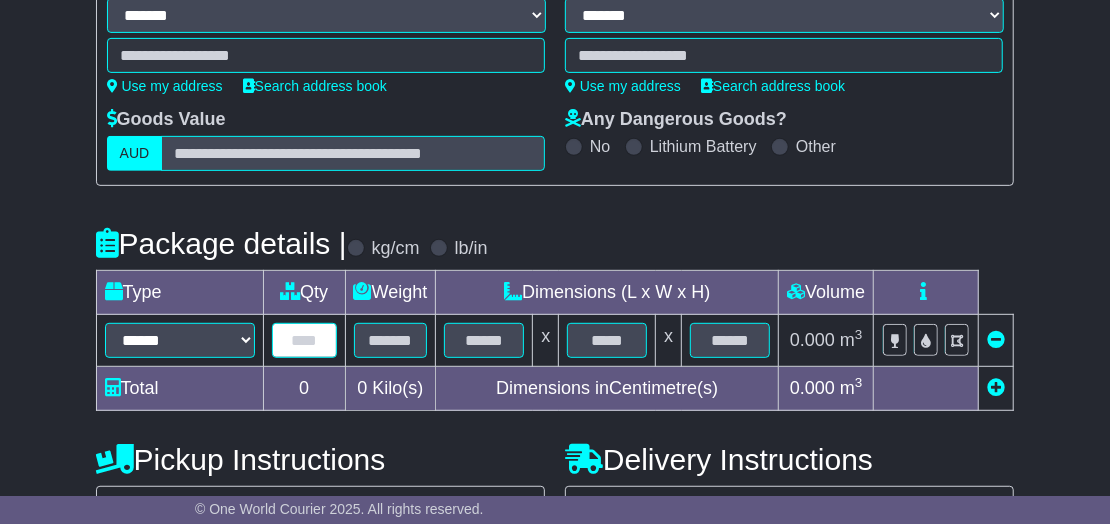 click at bounding box center (304, 340) 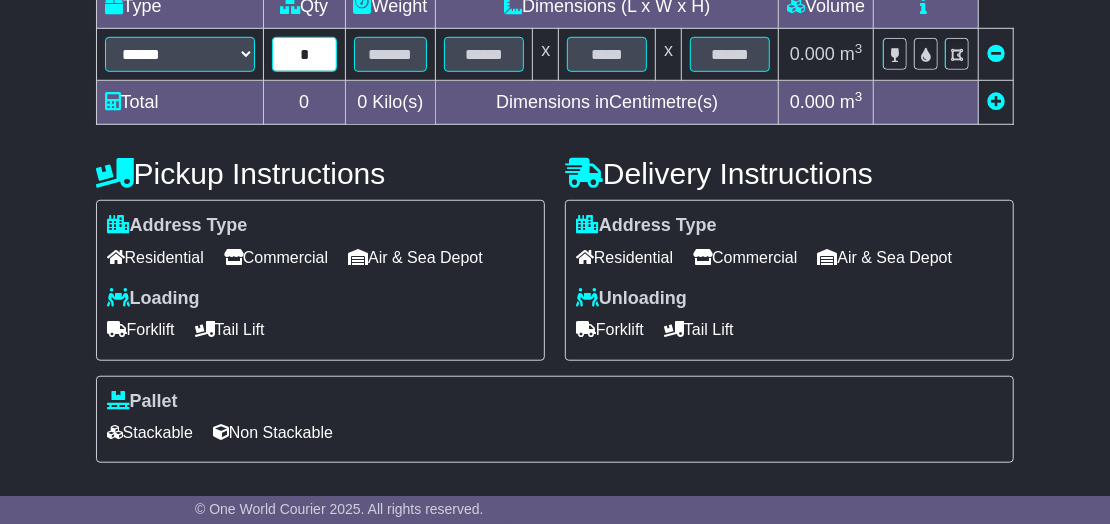 scroll, scrollTop: 628, scrollLeft: 0, axis: vertical 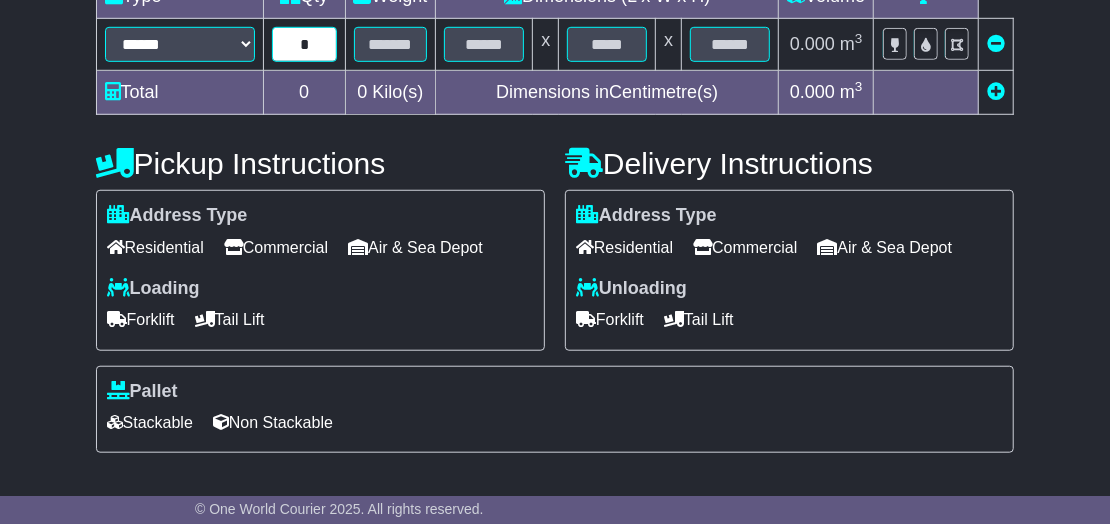 type on "*" 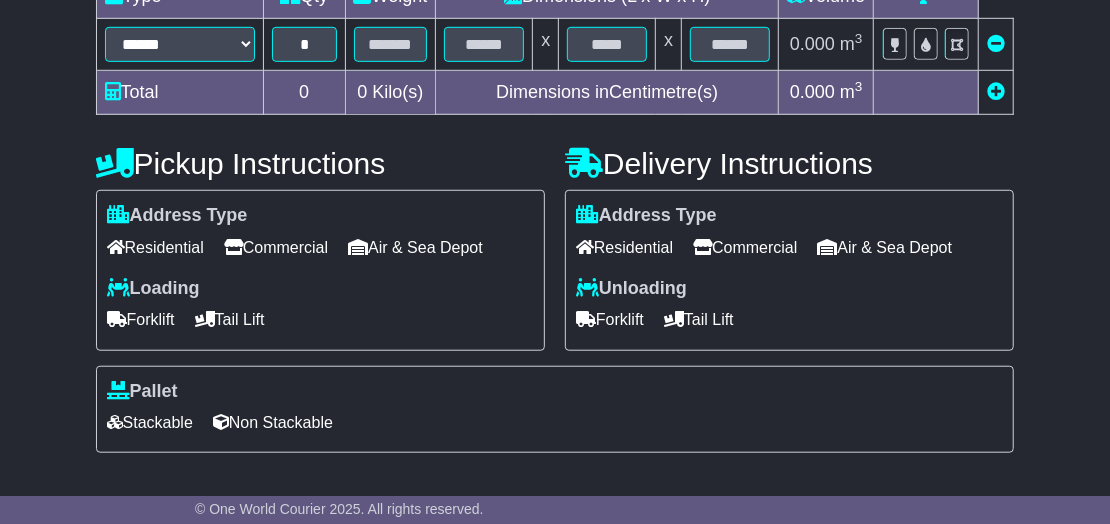 click on "Commercial" at bounding box center [276, 247] 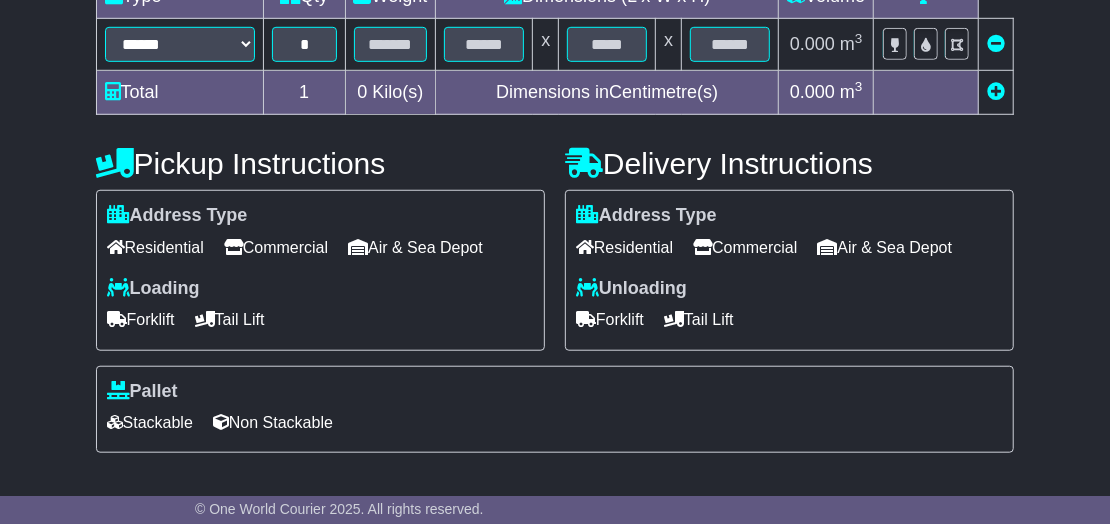 click on "Commercial" at bounding box center [745, 247] 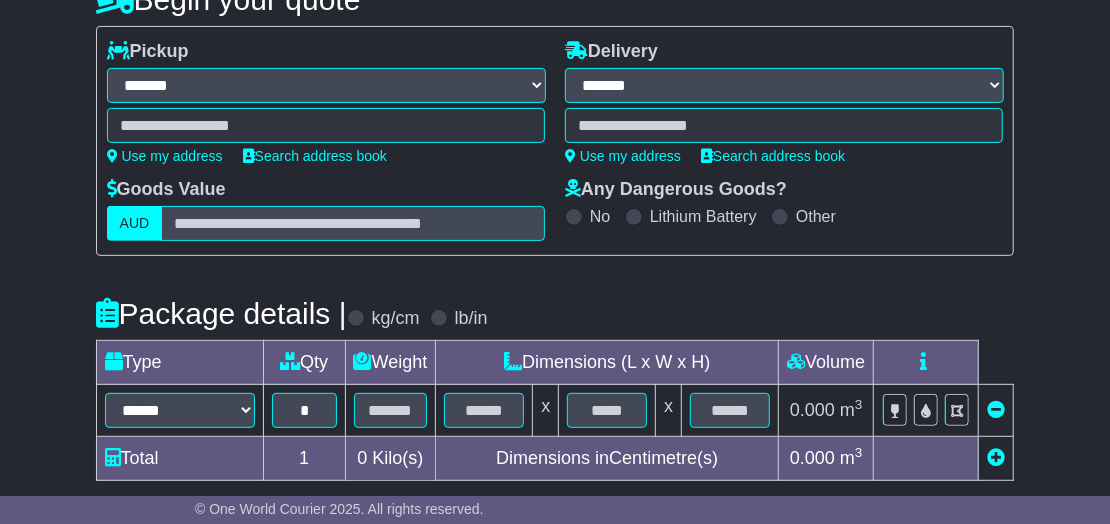 scroll, scrollTop: 125, scrollLeft: 0, axis: vertical 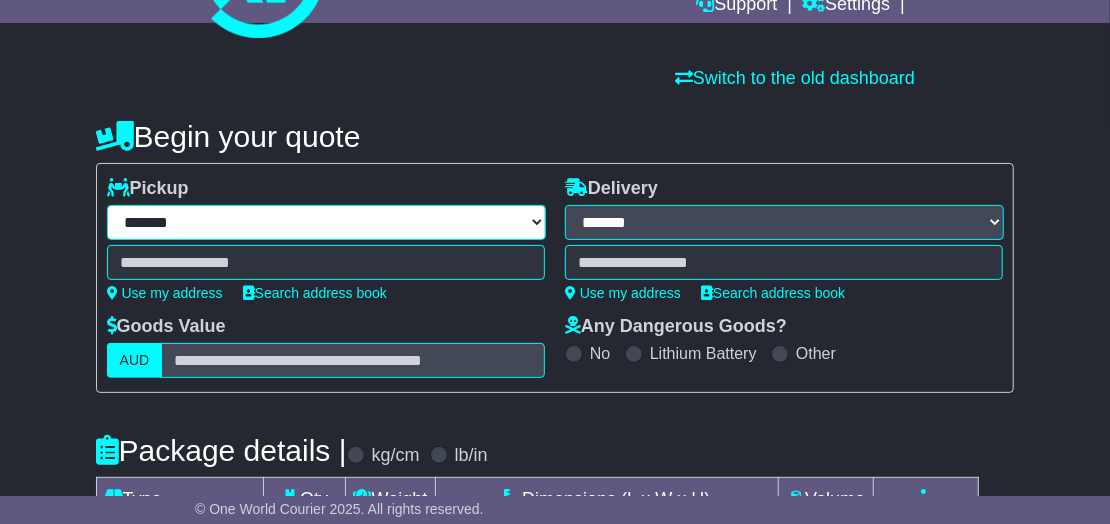 click on "**********" at bounding box center [326, 222] 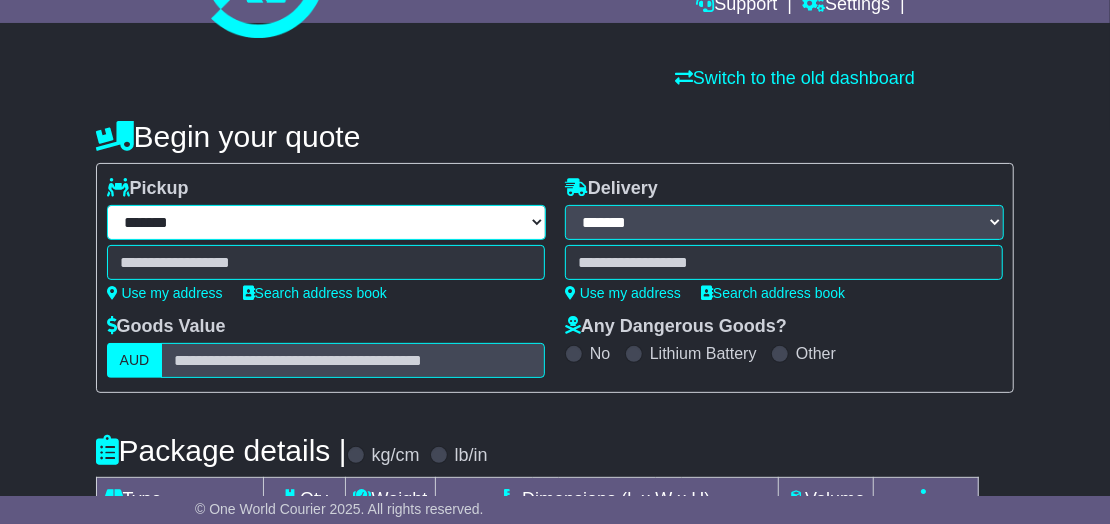 select on "**" 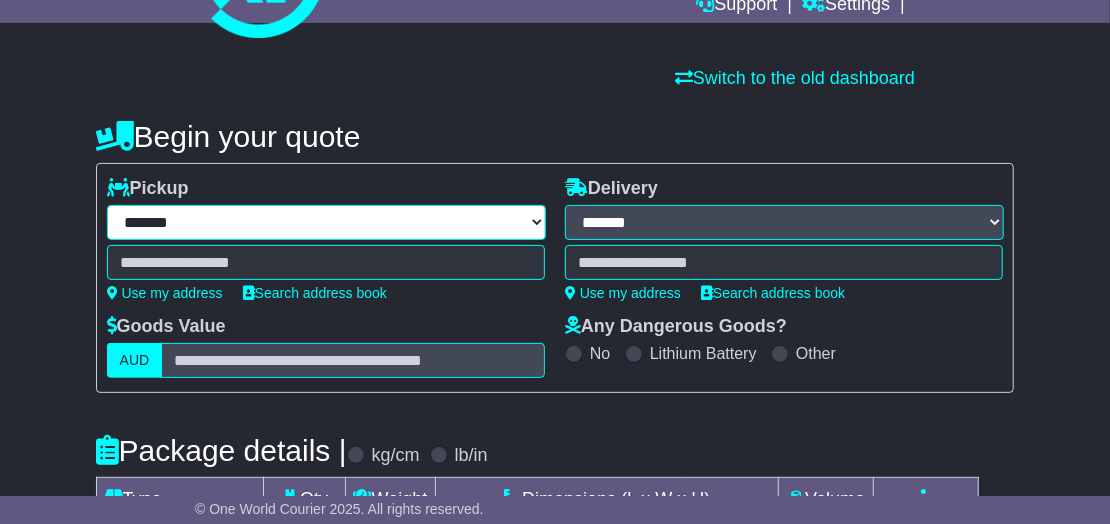 click on "**********" at bounding box center (326, 222) 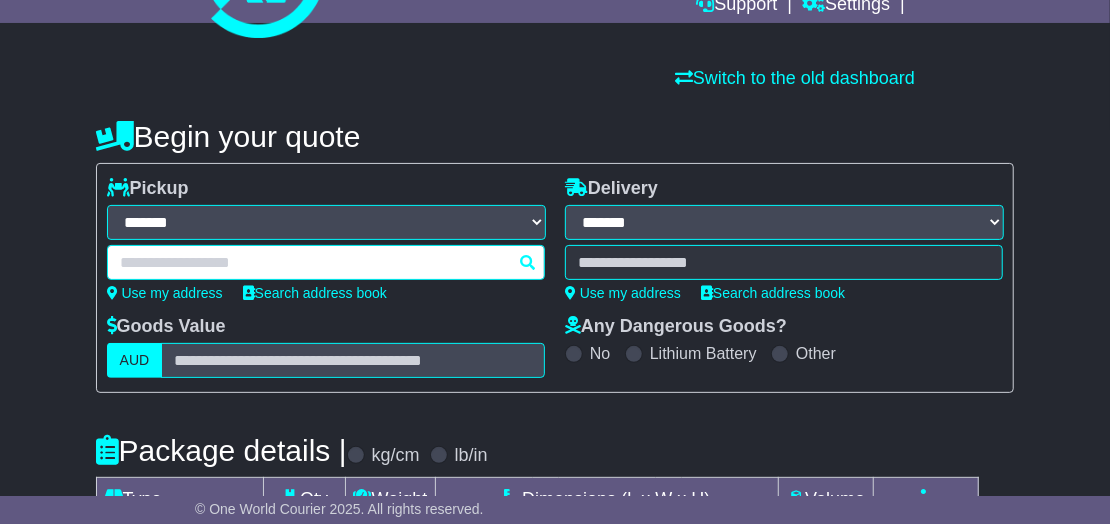 click at bounding box center (326, 262) 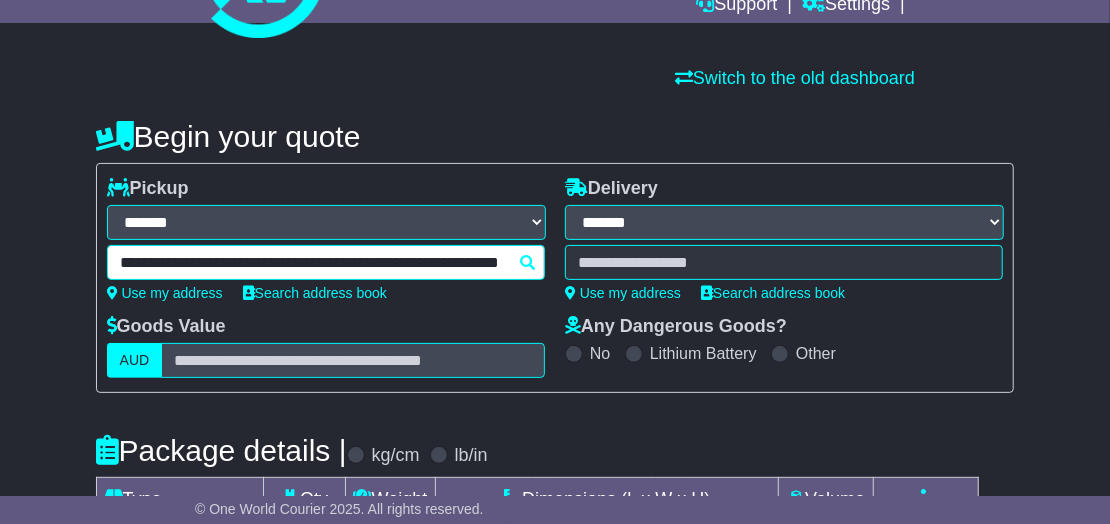 scroll, scrollTop: 0, scrollLeft: 84, axis: horizontal 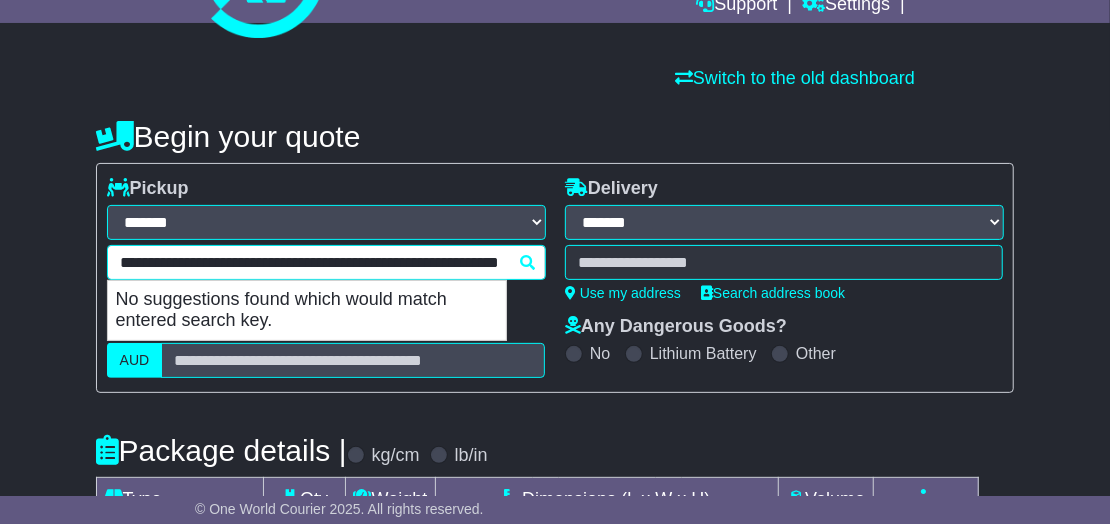 drag, startPoint x: 388, startPoint y: 258, endPoint x: 89, endPoint y: 233, distance: 300.04333 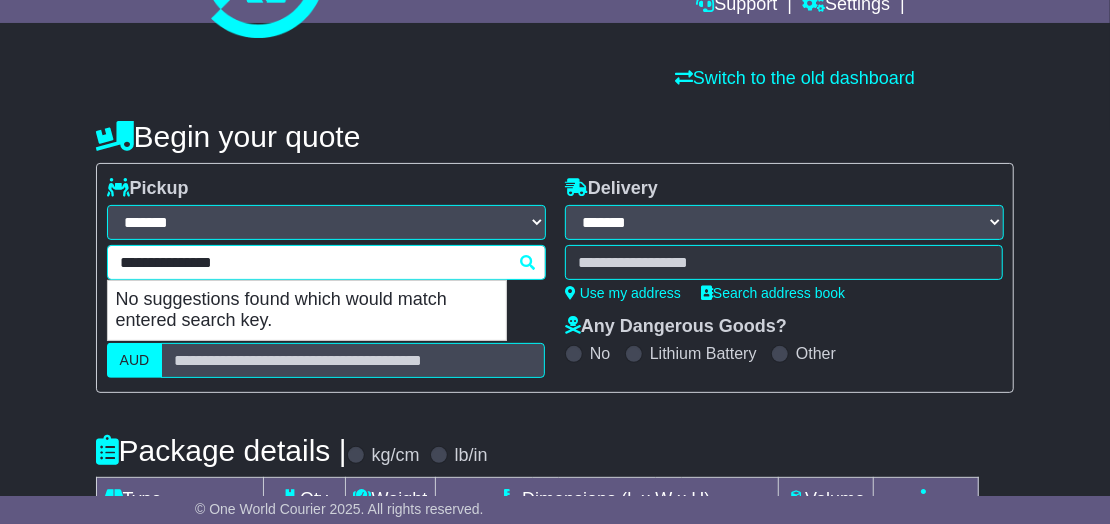 click on "**********" at bounding box center [326, 262] 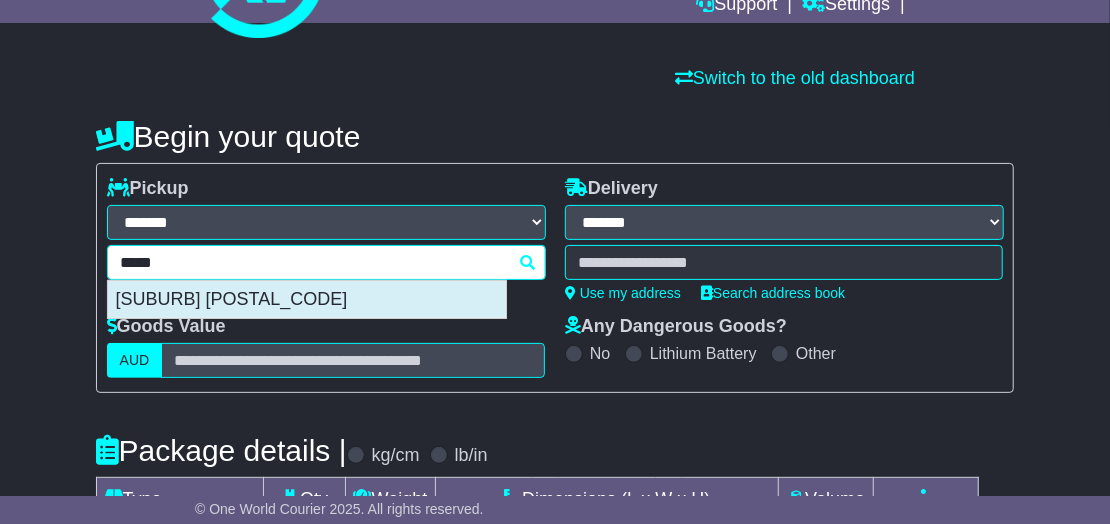 click on "HORGAU 86497" at bounding box center [307, 300] 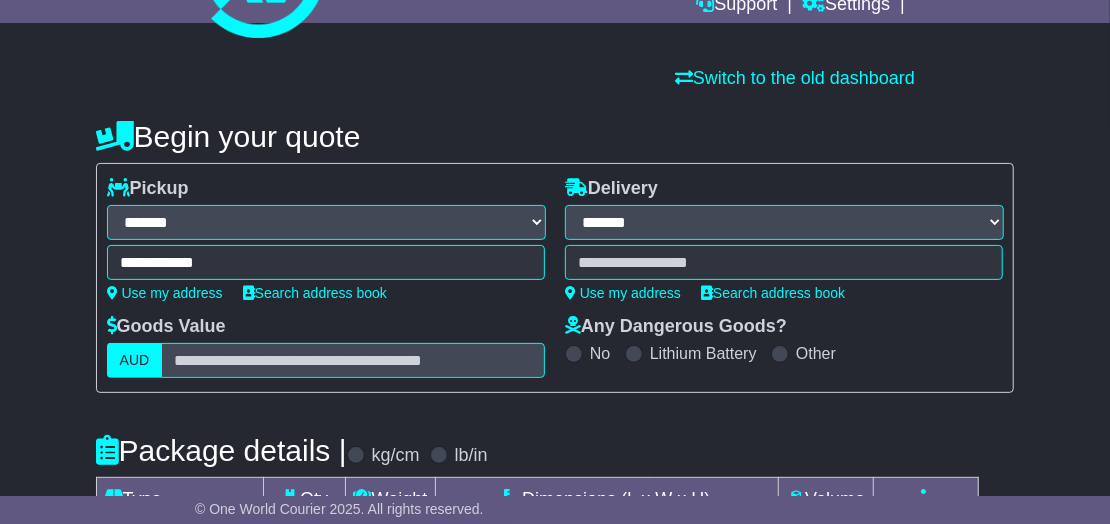 type on "**********" 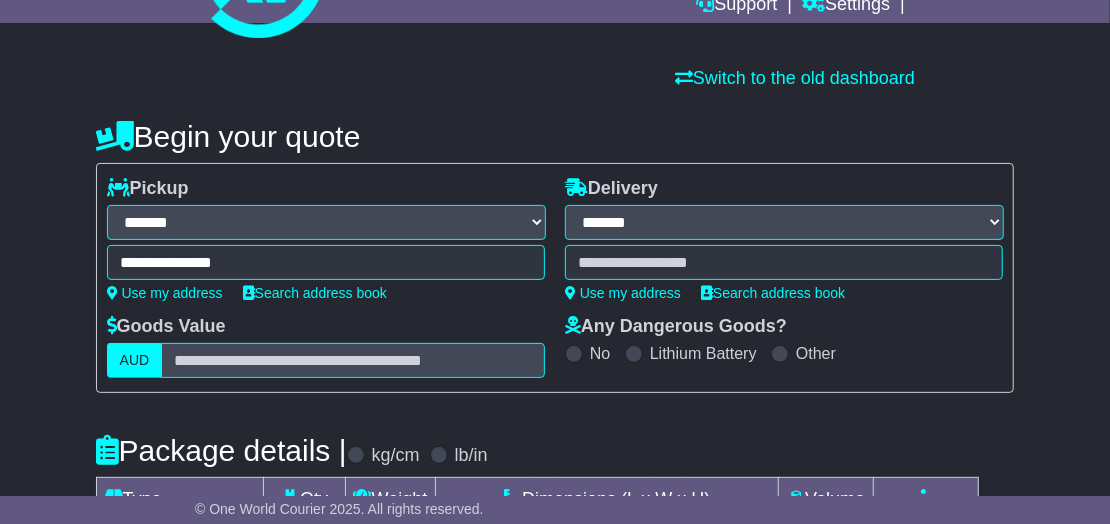 click at bounding box center [784, 262] 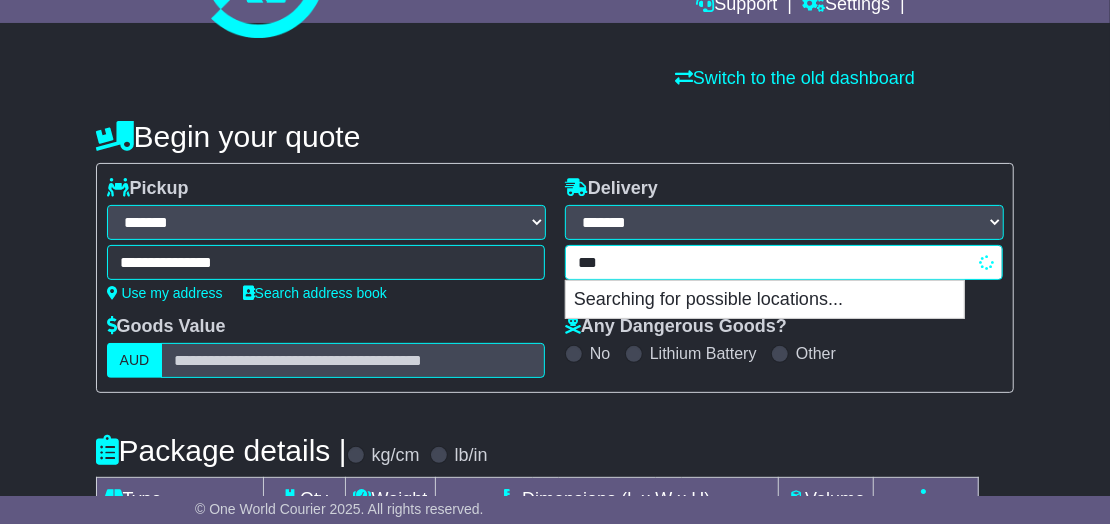 type on "****" 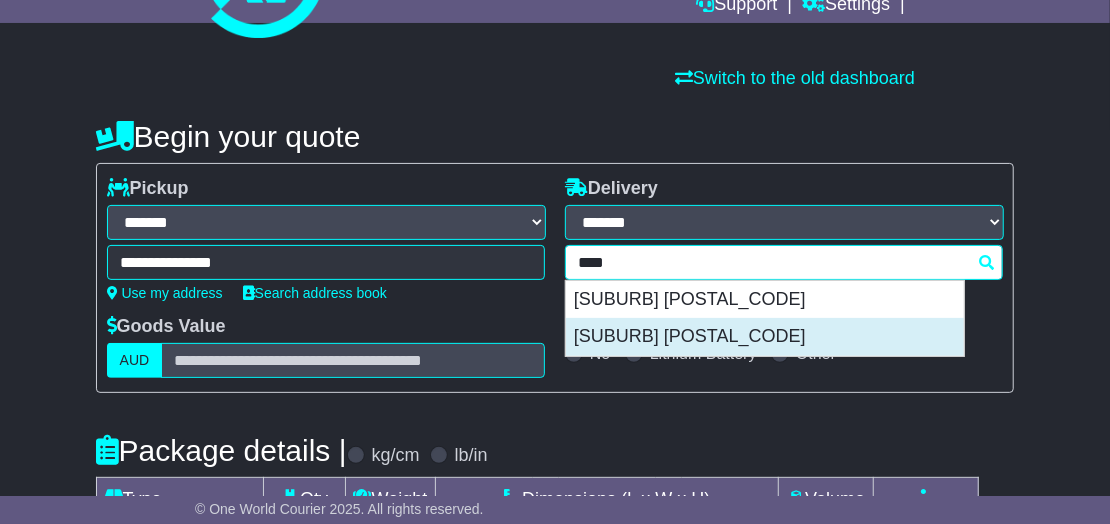 click on "FAIRFIELD 3078" at bounding box center [765, 337] 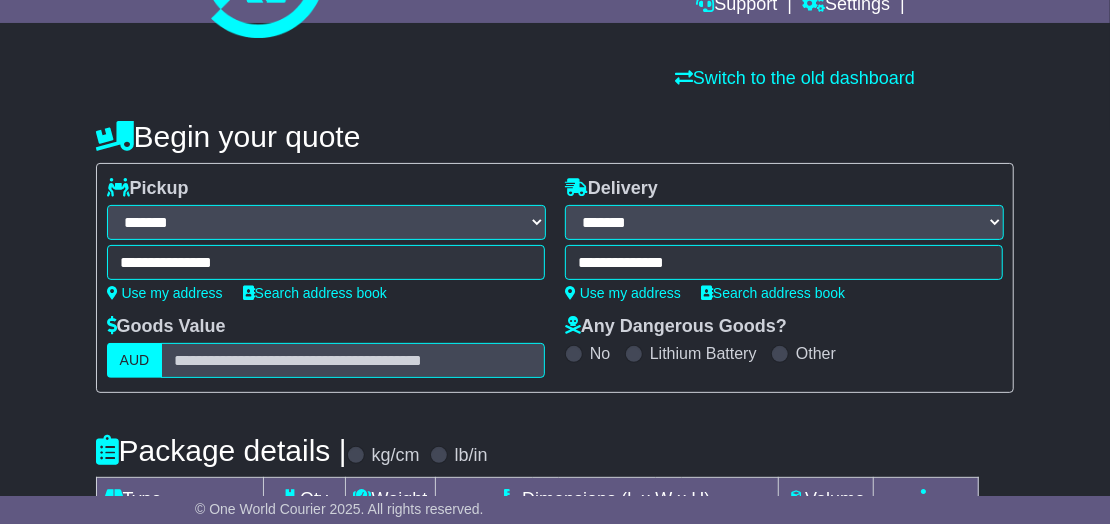 type on "**********" 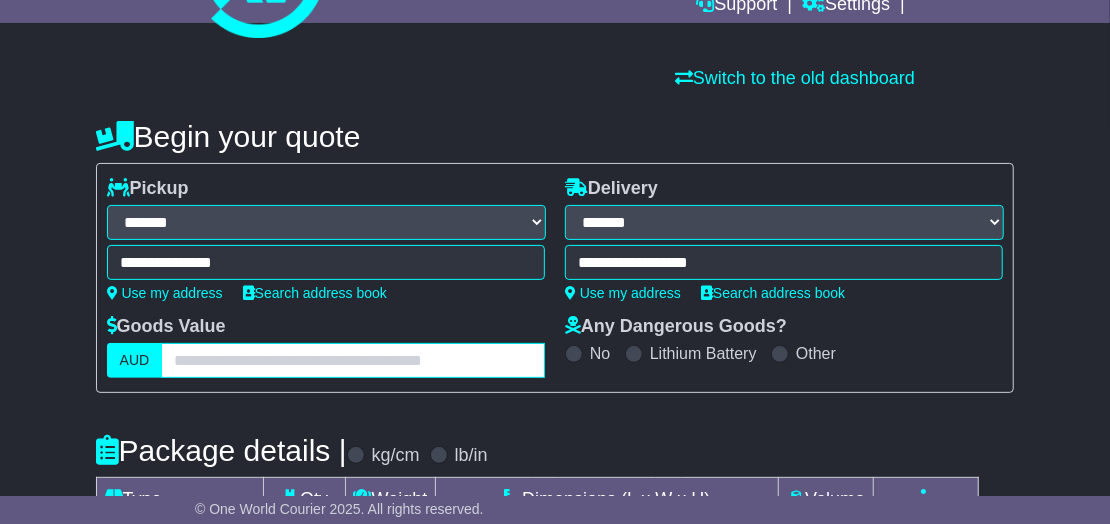 click at bounding box center (353, 360) 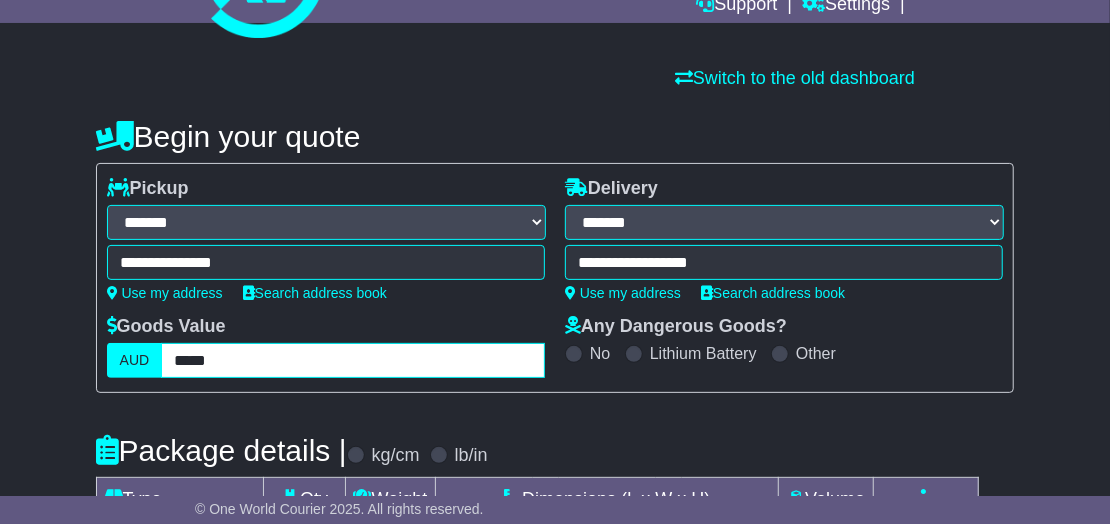 type on "*****" 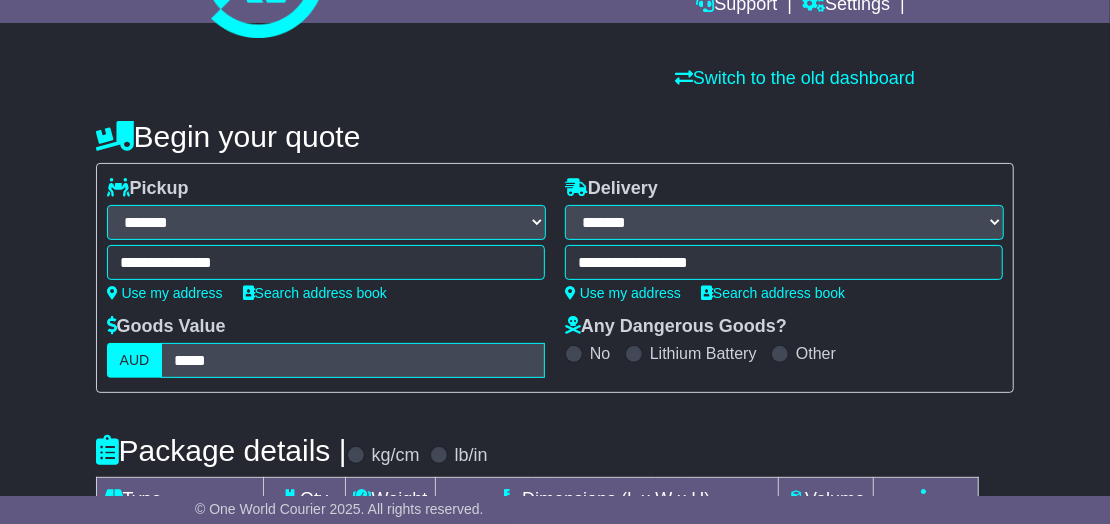 click on "Any Dangerous Goods?
No
Lithium Battery
Other" at bounding box center (784, 347) 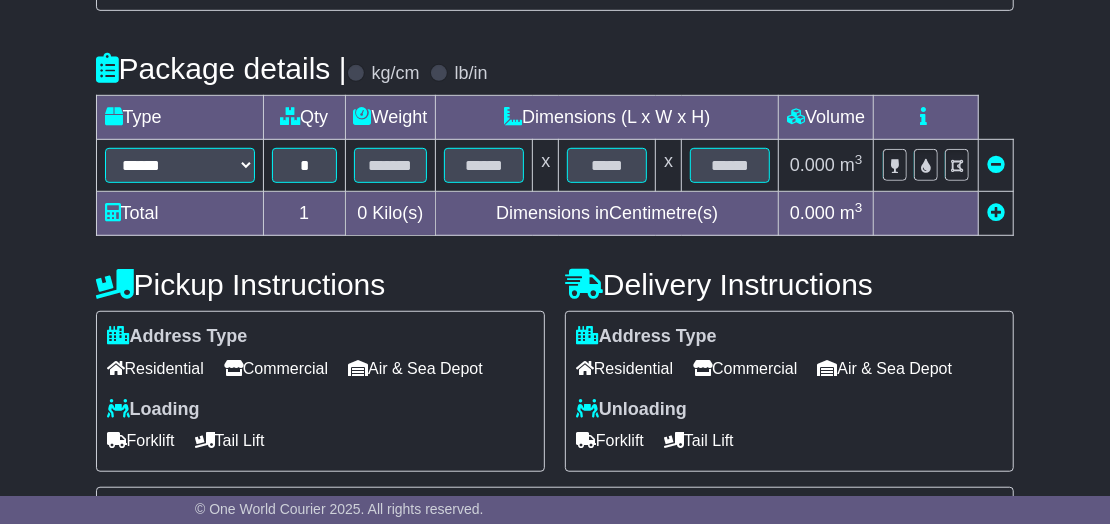 scroll, scrollTop: 510, scrollLeft: 0, axis: vertical 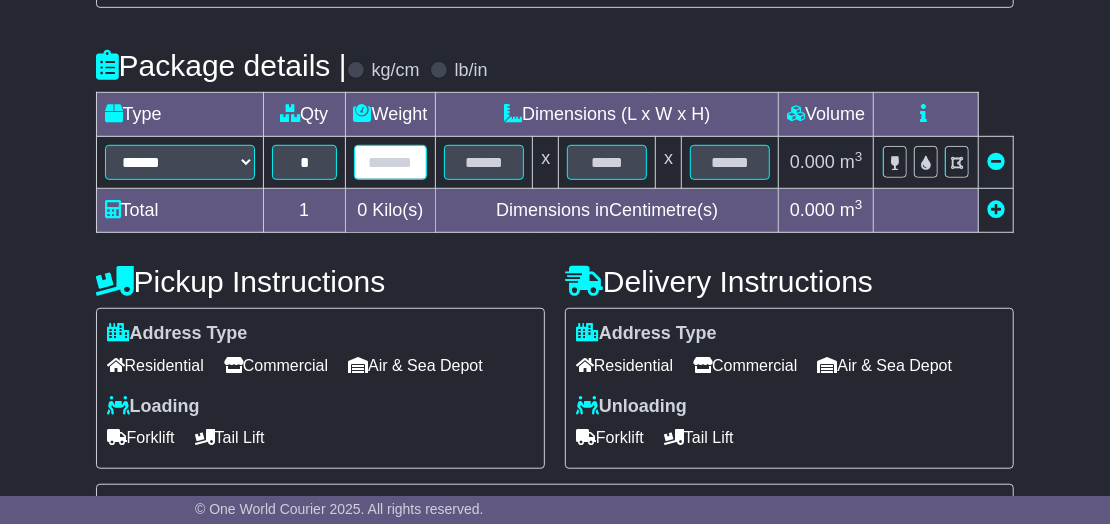 click at bounding box center (391, 162) 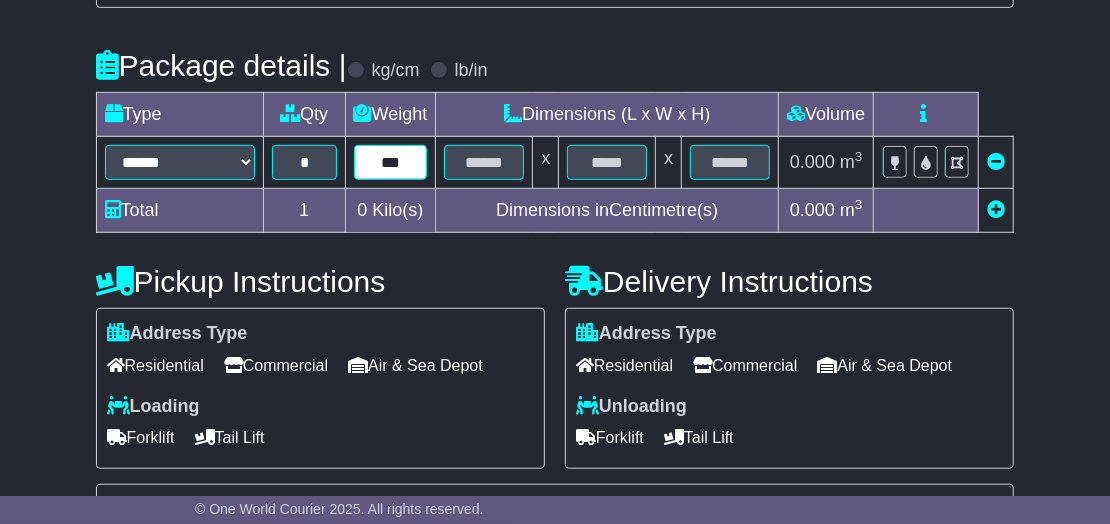 type on "***" 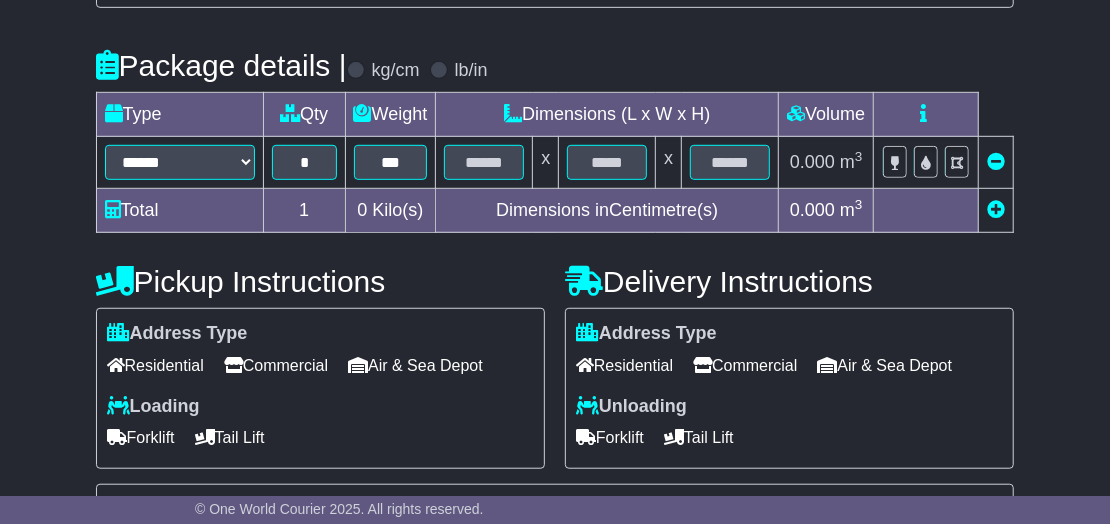 click on "0.000" at bounding box center [812, 162] 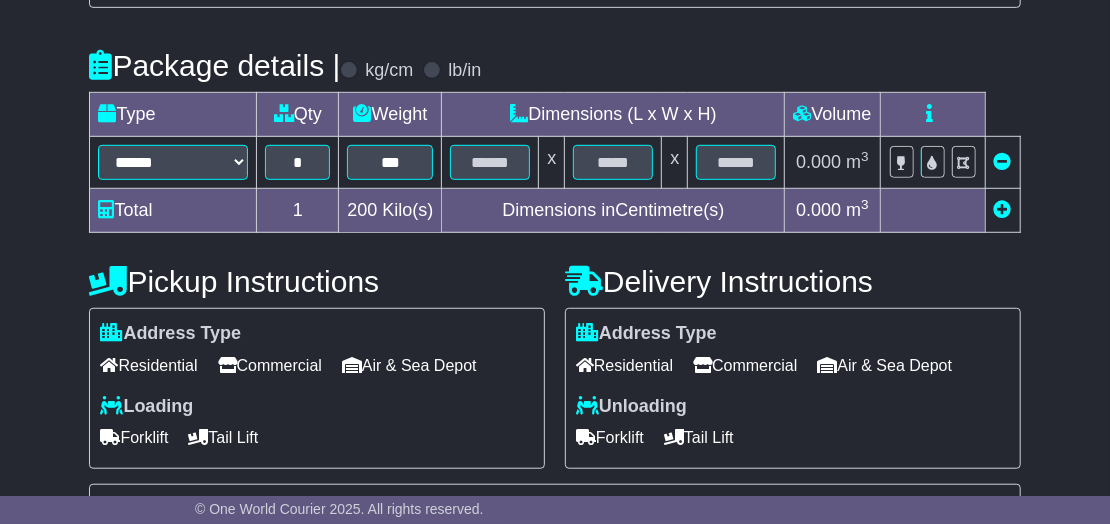 click on "m 3" at bounding box center (857, 162) 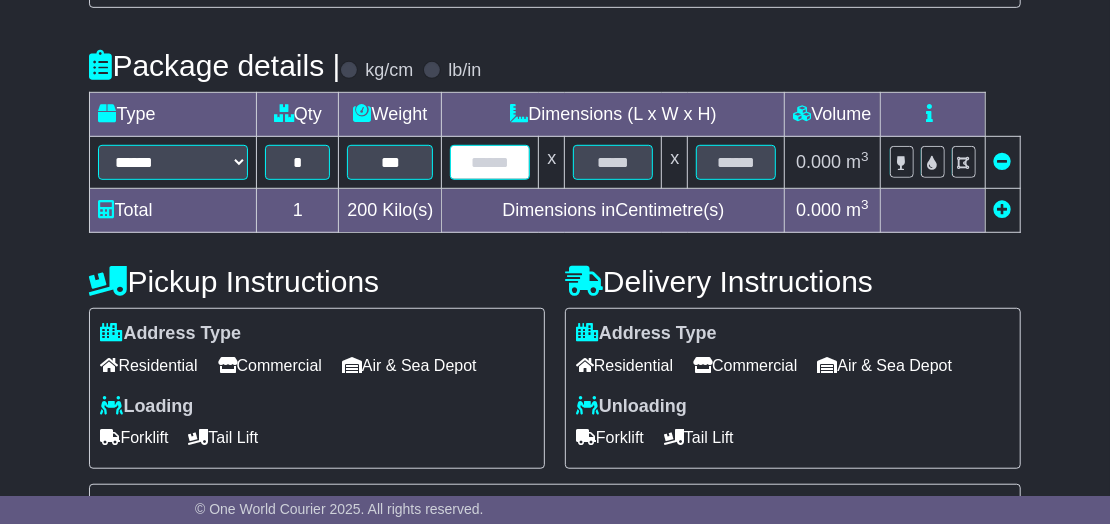 click at bounding box center (490, 162) 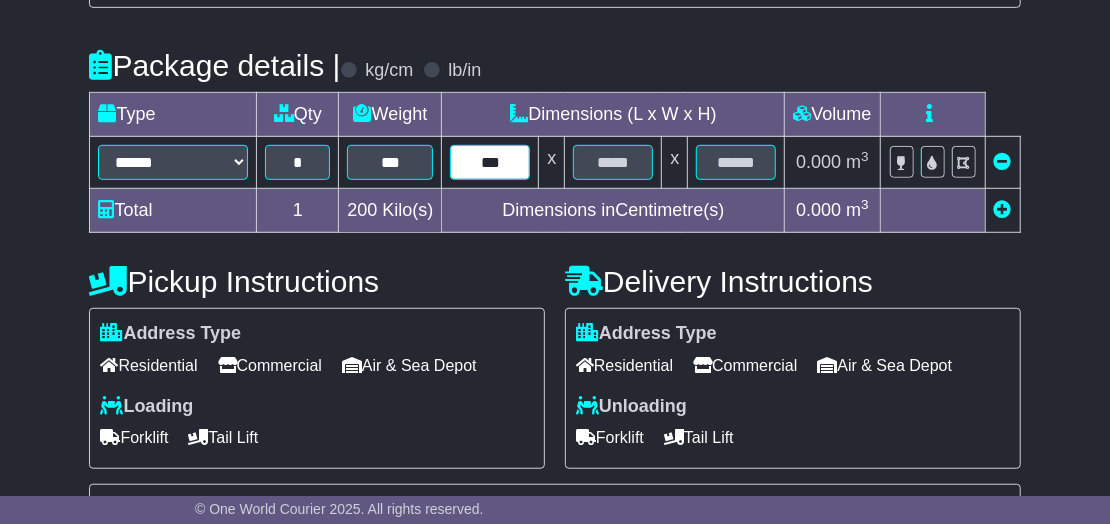 type on "***" 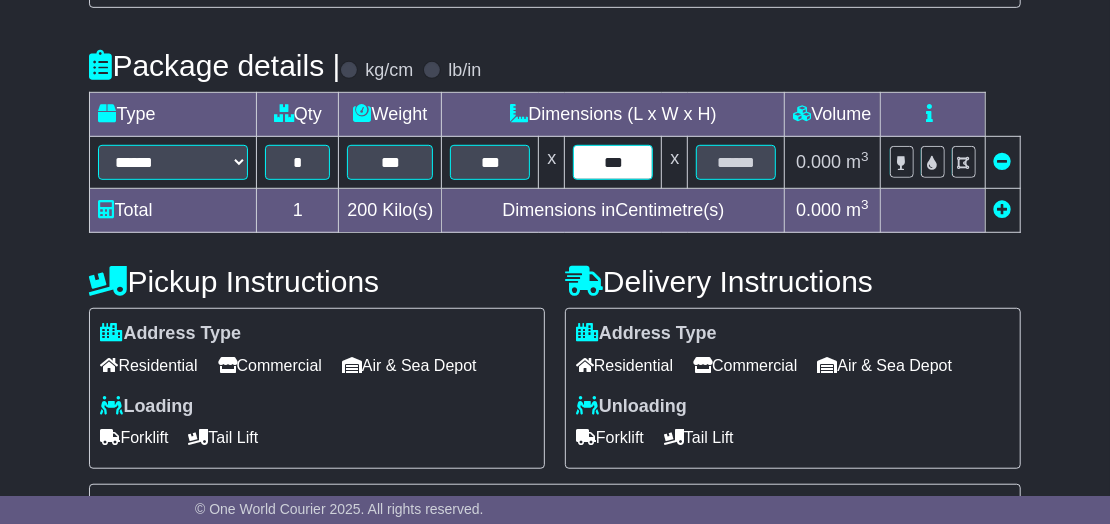 type on "***" 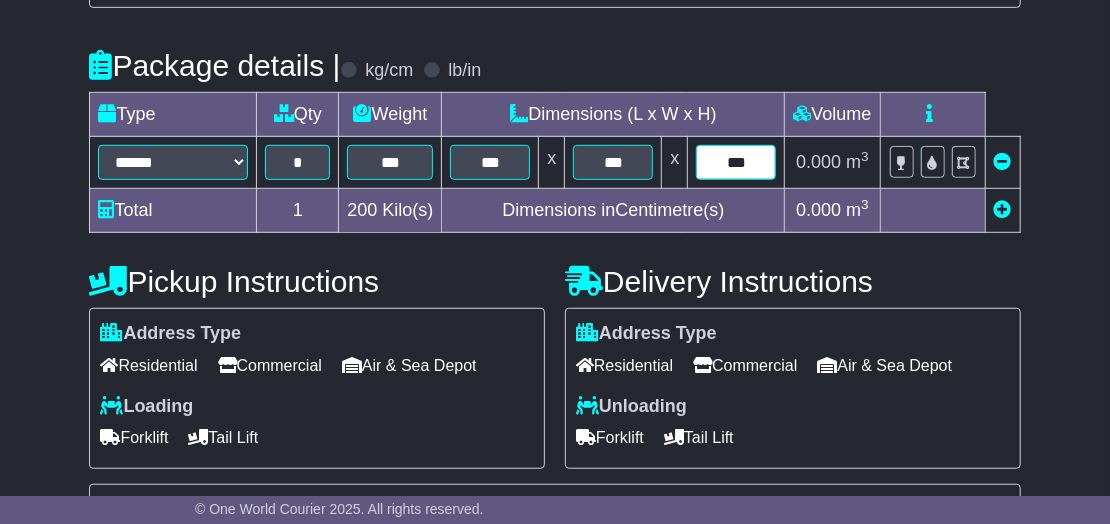 type on "***" 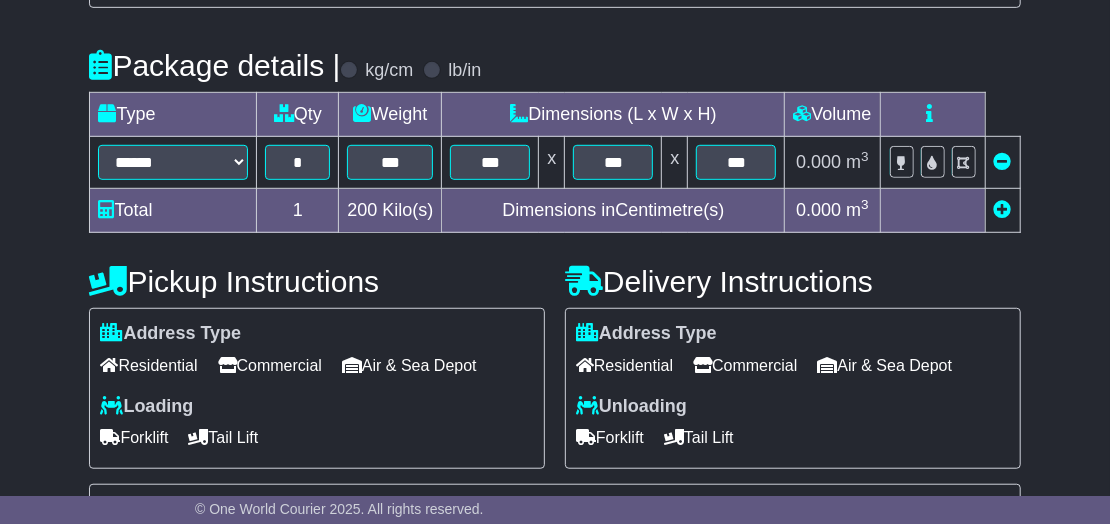 click on "Dimensions in
Centimetre(s)" at bounding box center (613, 211) 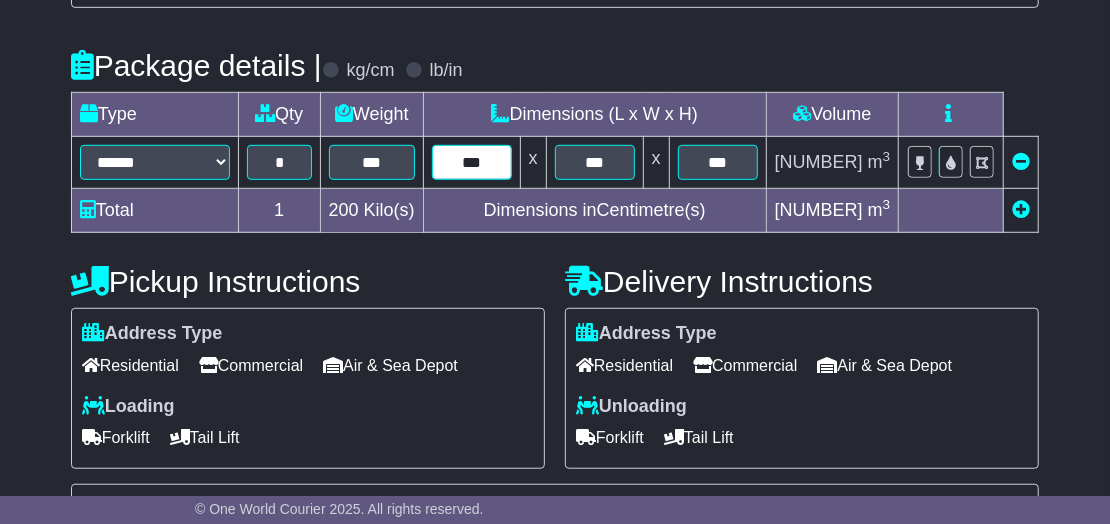 click on "***" at bounding box center [472, 162] 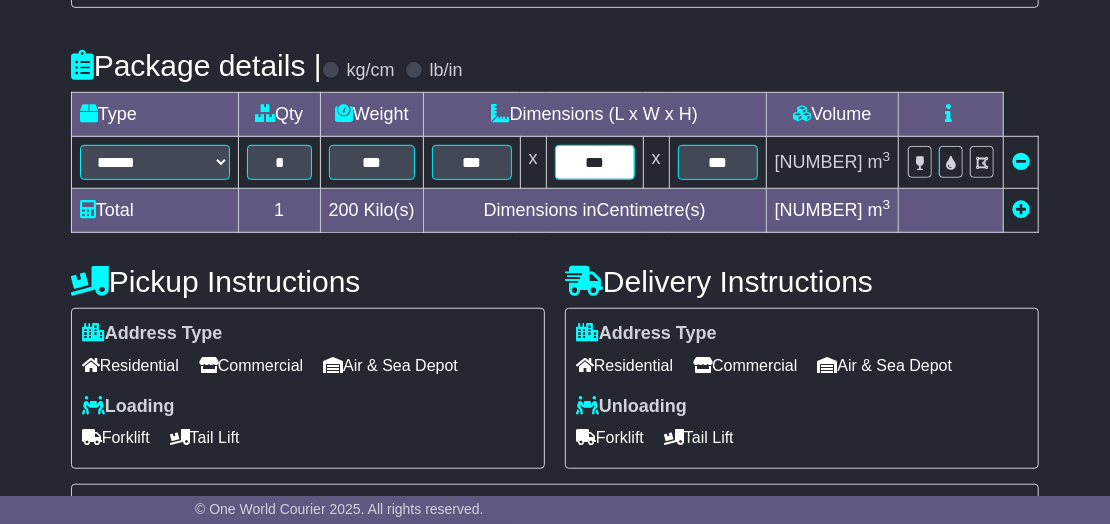 click on "***" at bounding box center (595, 162) 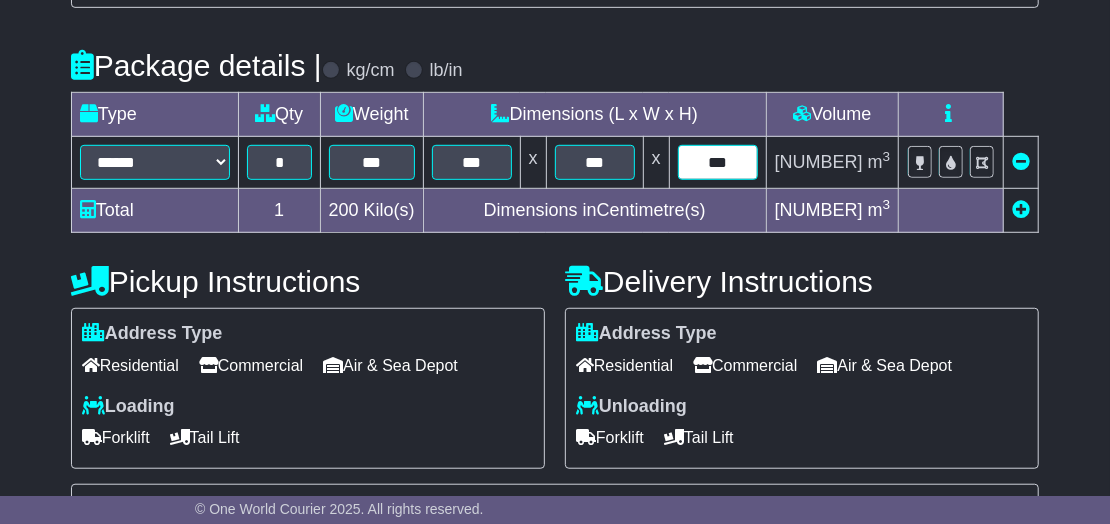 click on "***" at bounding box center (718, 162) 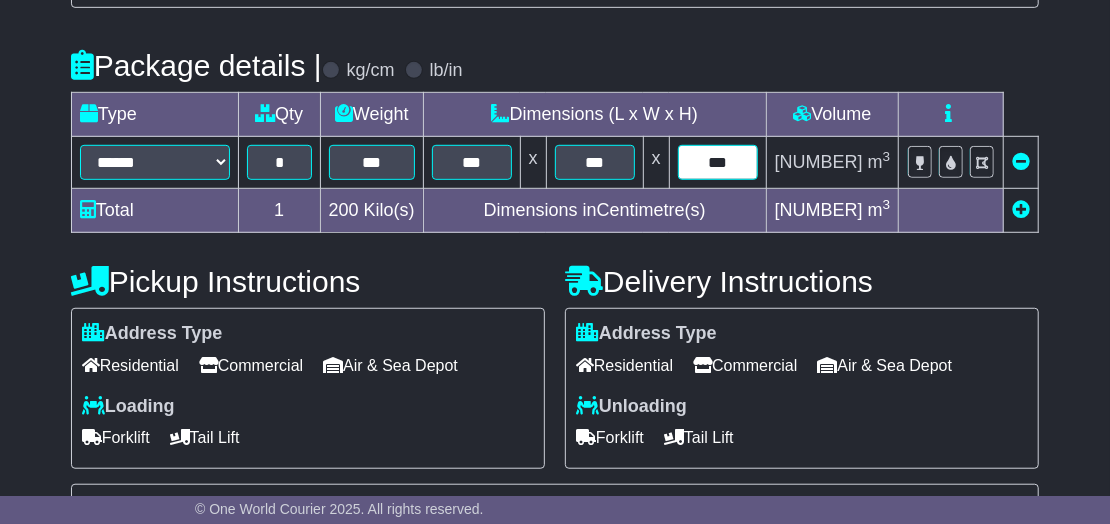 click on "***" at bounding box center (718, 162) 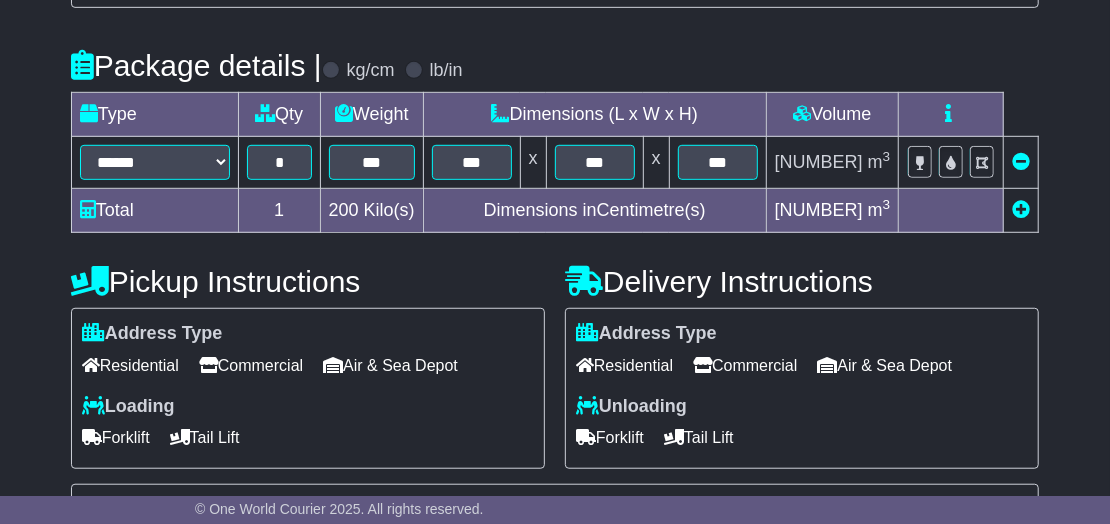 click on "Dimensions in
Centimetre(s)" at bounding box center [594, 211] 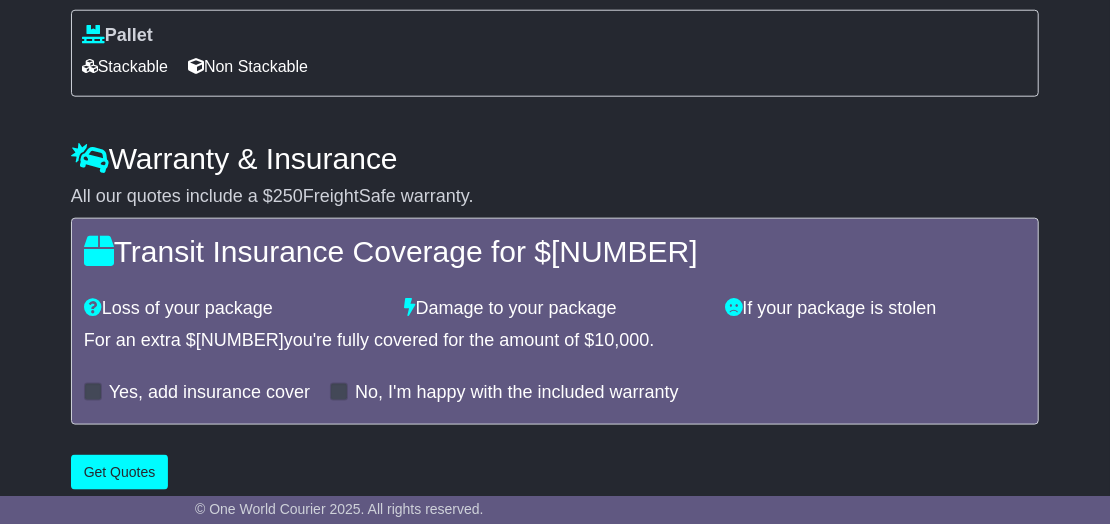 scroll, scrollTop: 997, scrollLeft: 0, axis: vertical 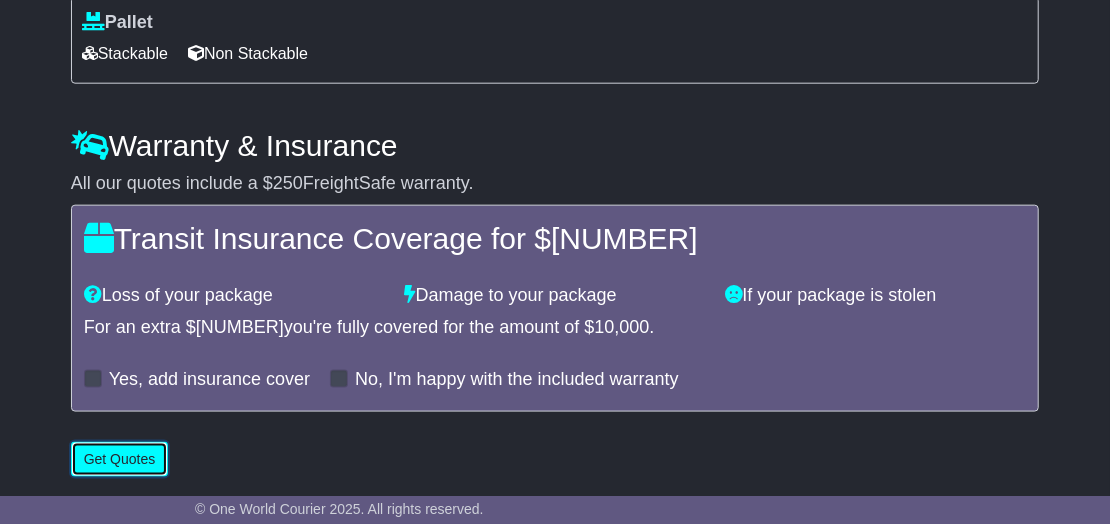click on "Get Quotes" at bounding box center (120, 459) 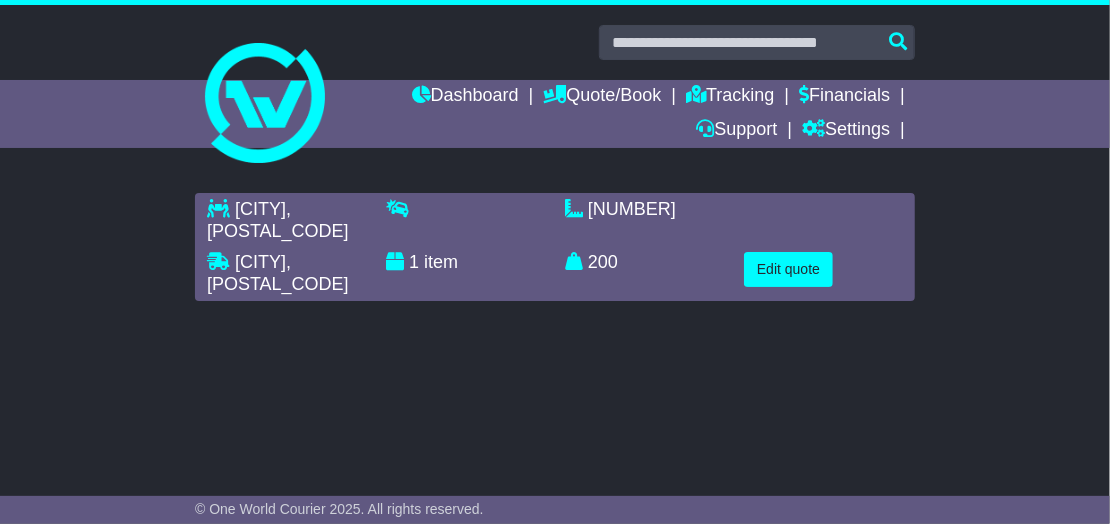 scroll, scrollTop: 0, scrollLeft: 0, axis: both 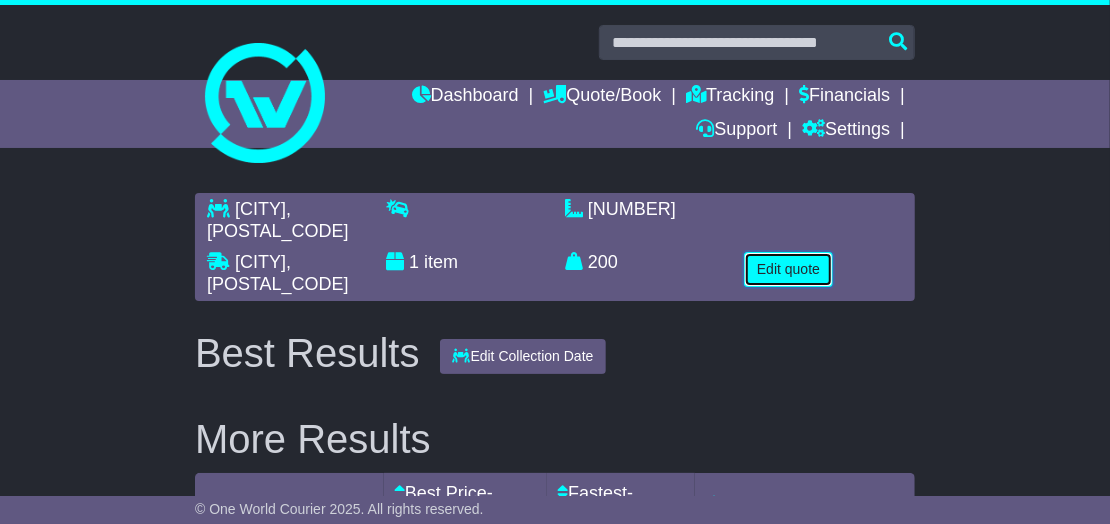 click on "Edit quote" at bounding box center (788, 269) 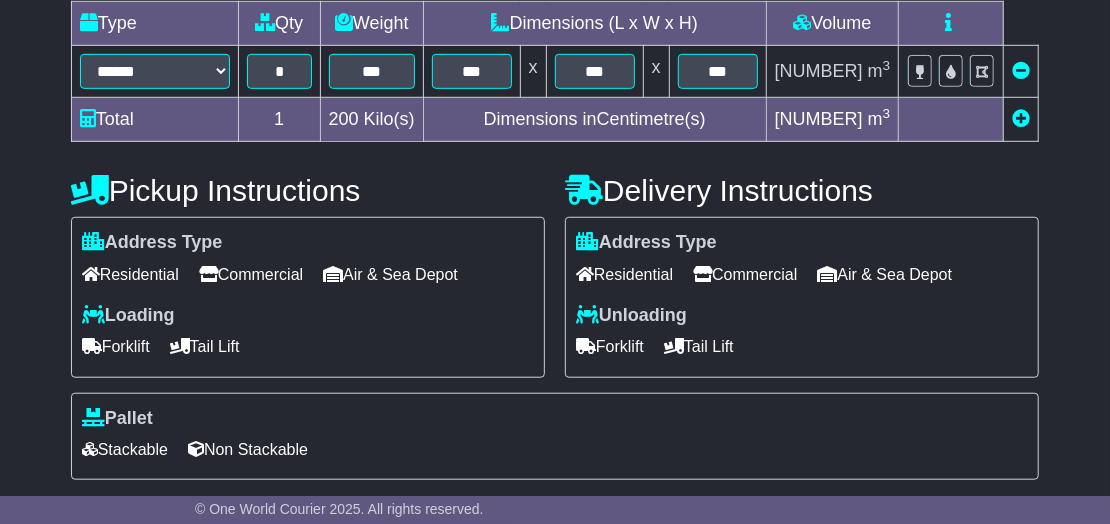 scroll, scrollTop: 602, scrollLeft: 0, axis: vertical 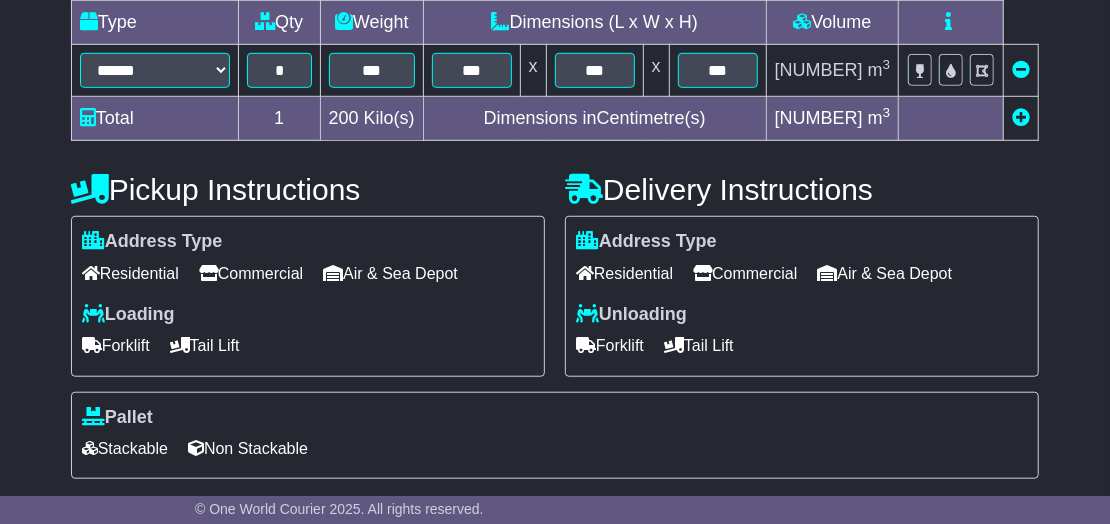 click on "Forklift" at bounding box center [610, 345] 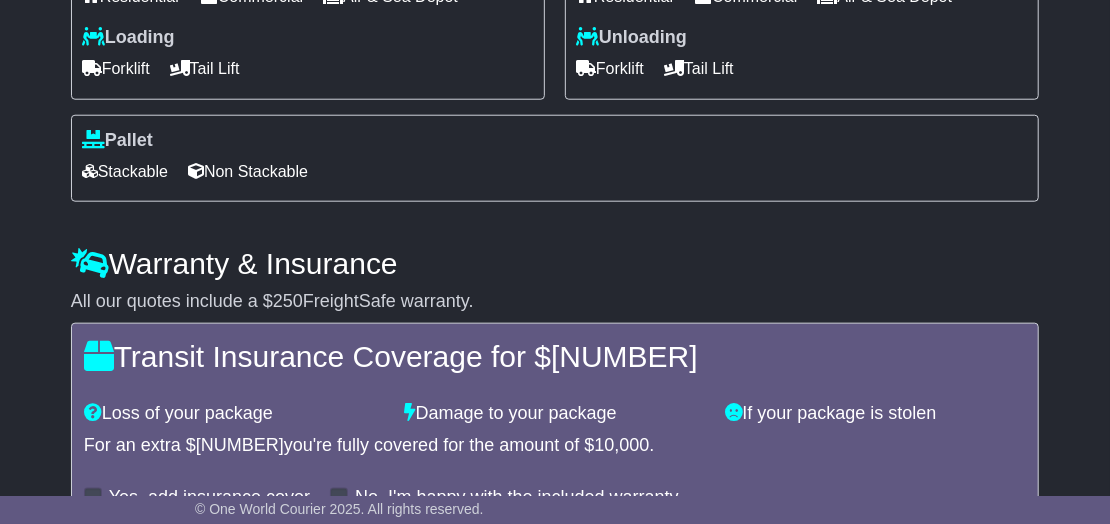 scroll, scrollTop: 997, scrollLeft: 0, axis: vertical 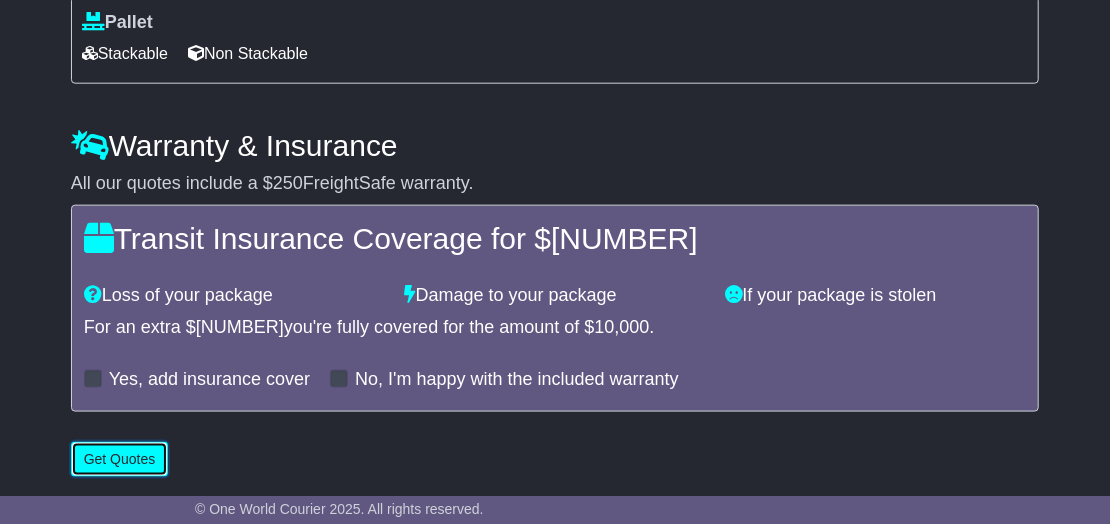 click on "Get Quotes" at bounding box center (120, 459) 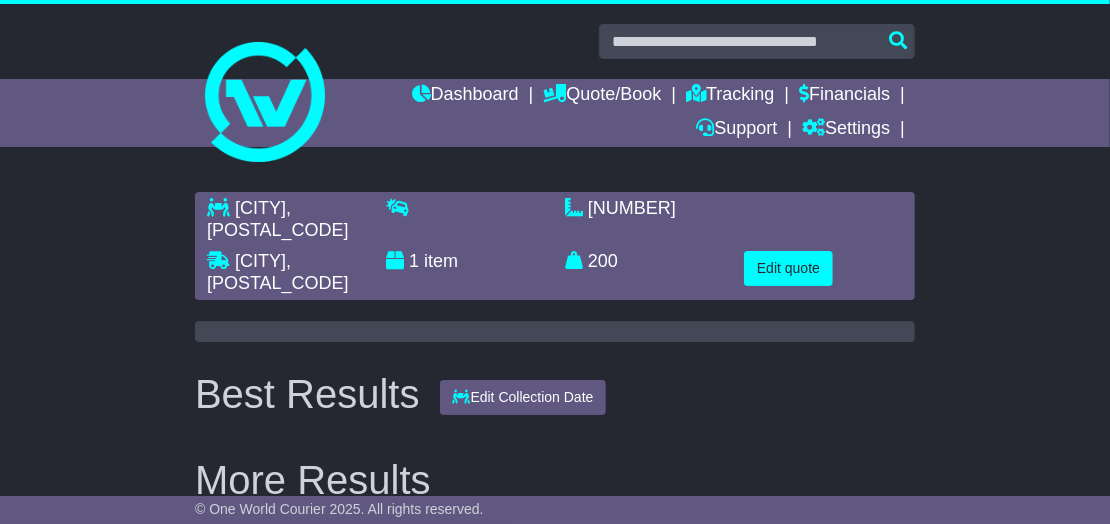 scroll, scrollTop: 0, scrollLeft: 0, axis: both 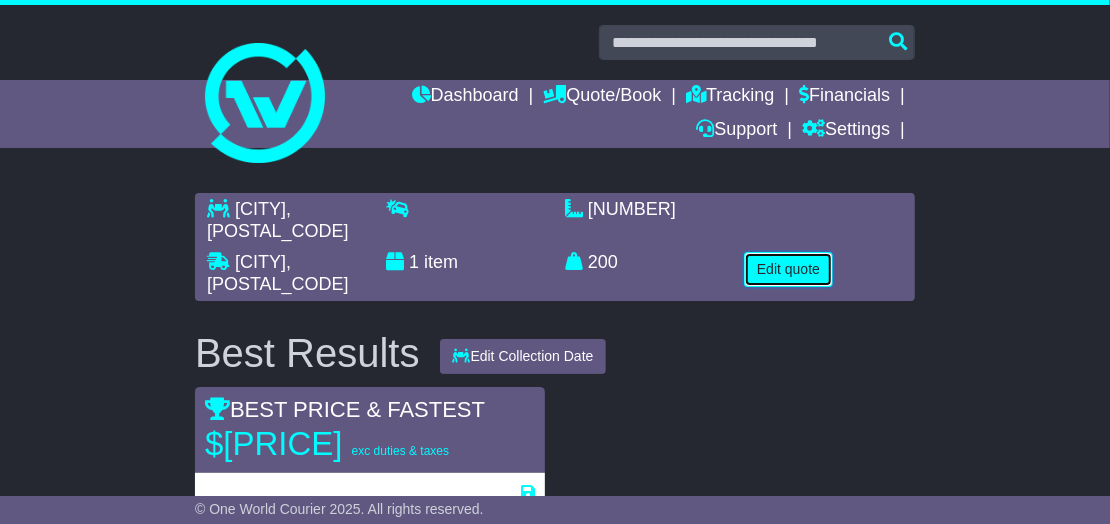 drag, startPoint x: 186, startPoint y: 2, endPoint x: 767, endPoint y: 254, distance: 633.29694 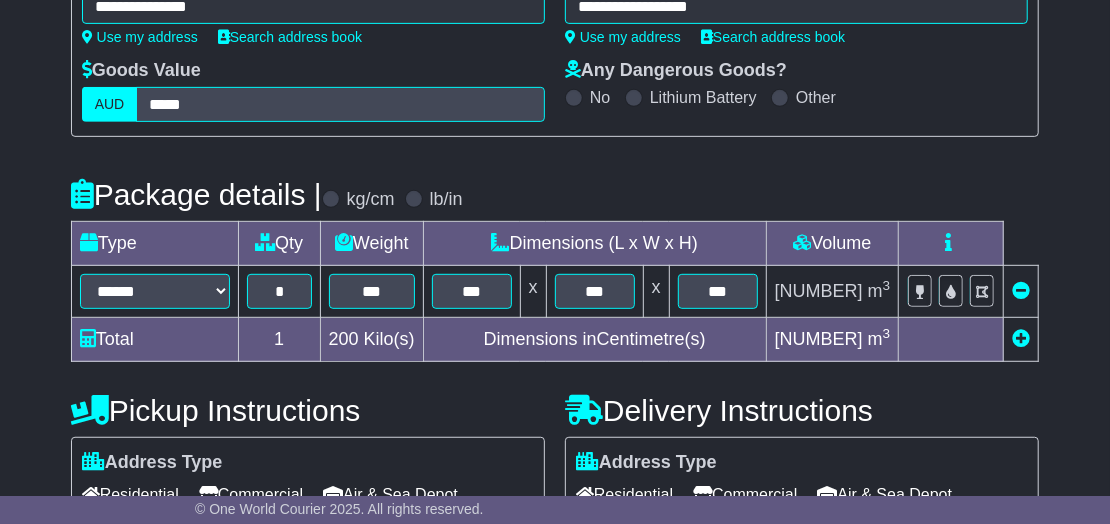 scroll, scrollTop: 496, scrollLeft: 0, axis: vertical 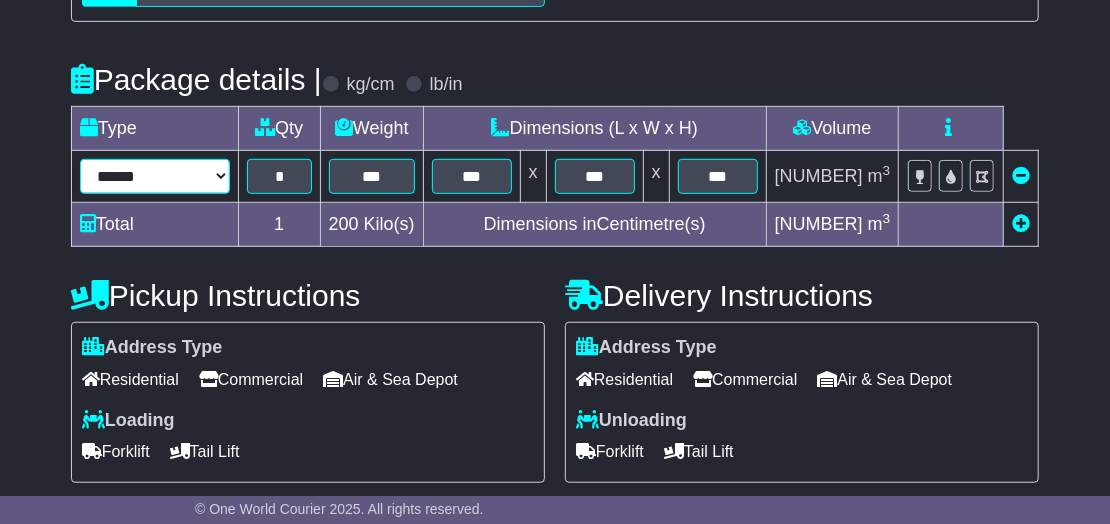 click on "****** ****** *** ******** ***** **** **** ****** *** *******" at bounding box center (155, 176) 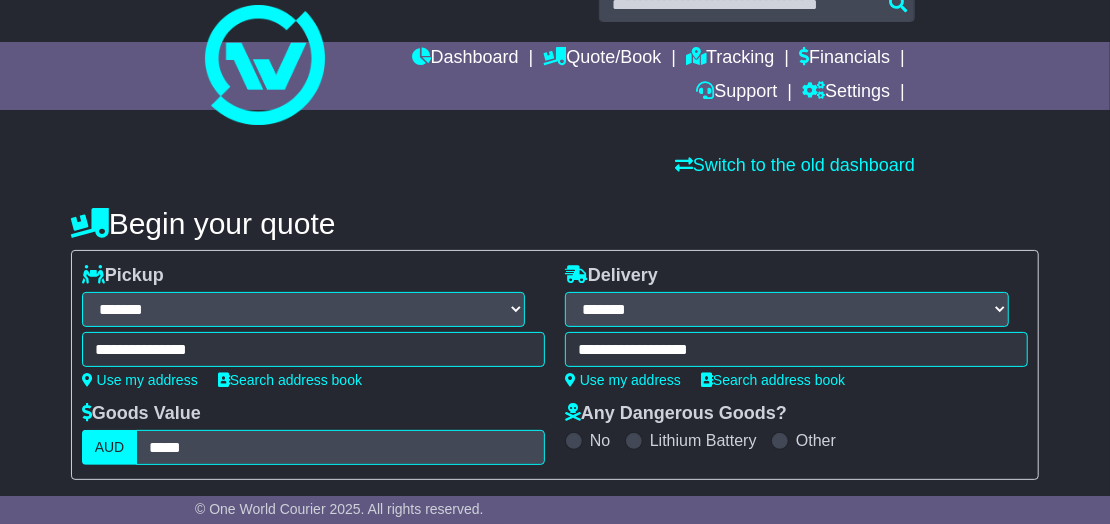 scroll, scrollTop: 0, scrollLeft: 0, axis: both 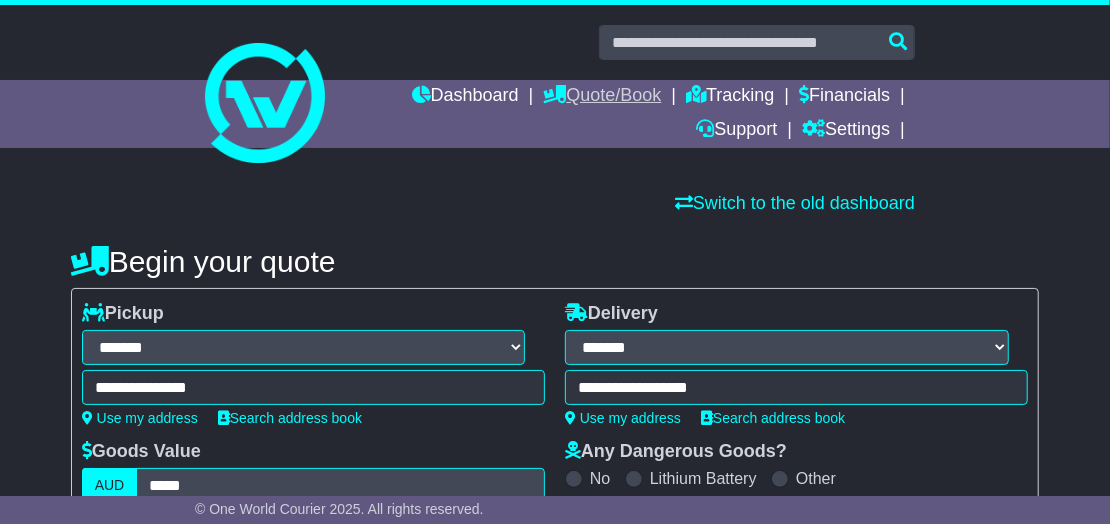click on "Quote/Book" at bounding box center (602, 97) 